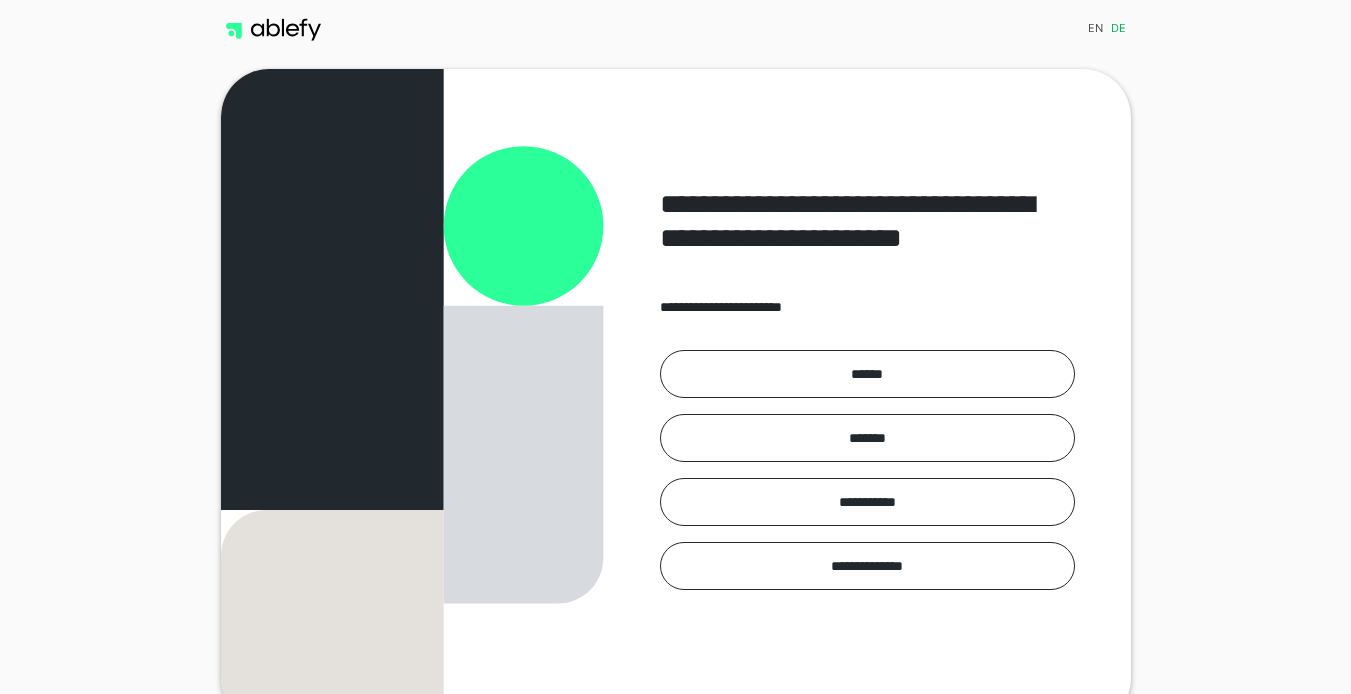 scroll, scrollTop: 0, scrollLeft: 0, axis: both 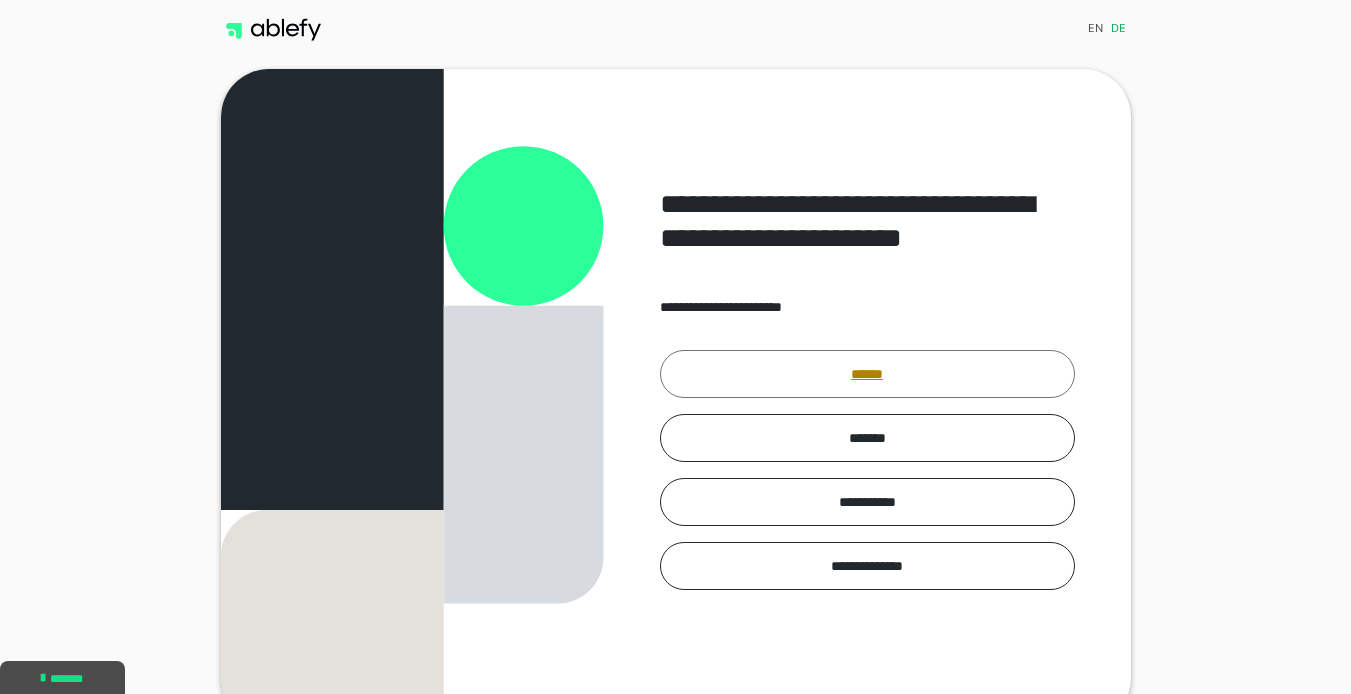 click on "******" at bounding box center (867, 374) 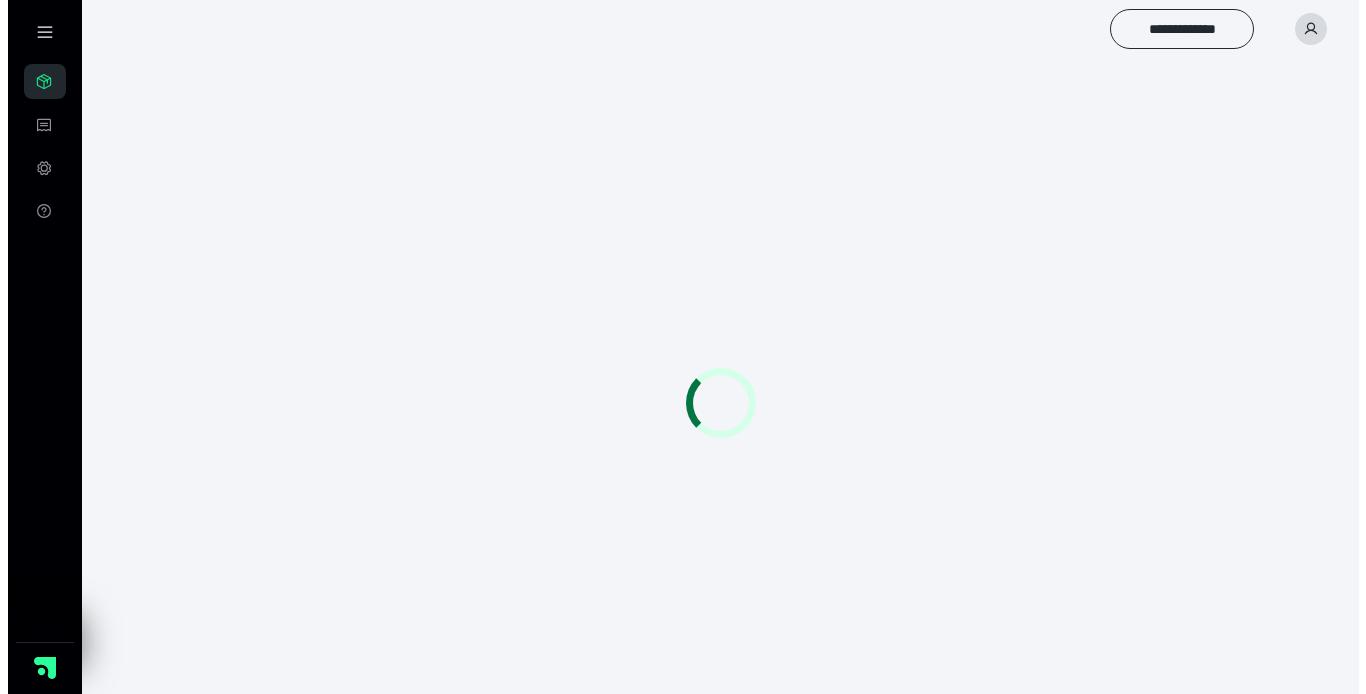 scroll, scrollTop: 0, scrollLeft: 0, axis: both 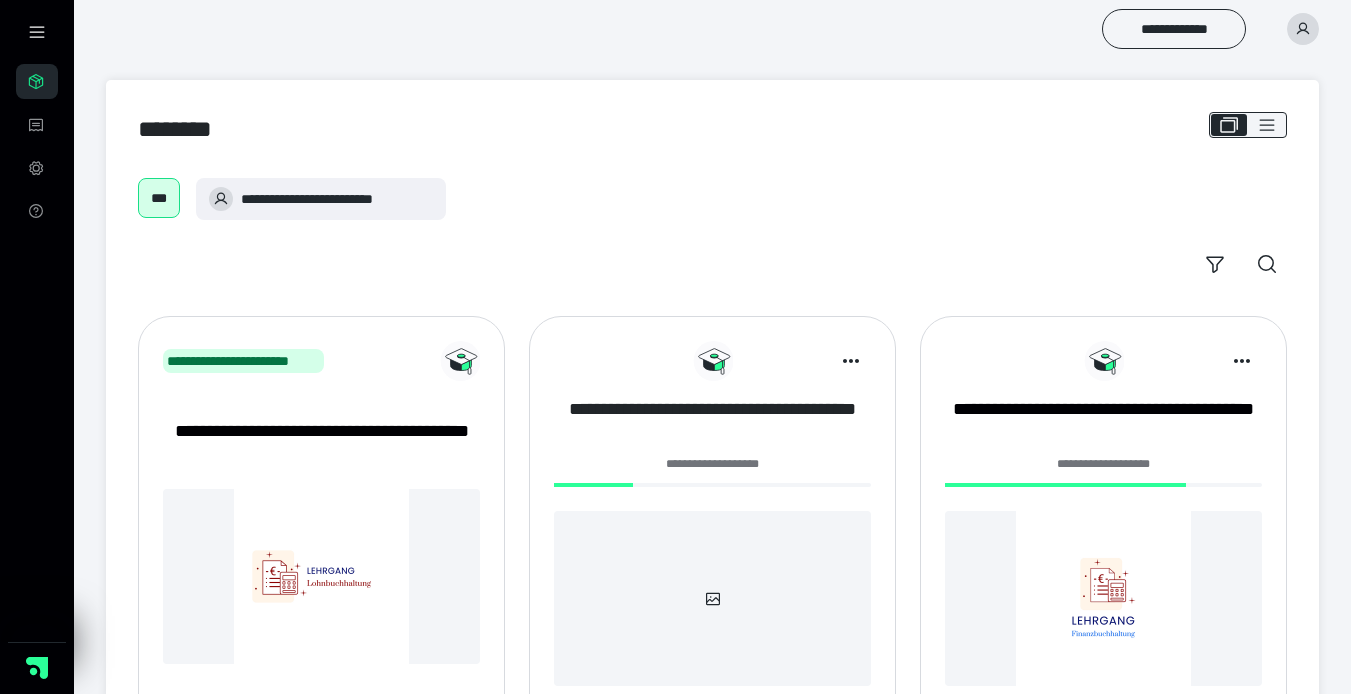 click on "**********" at bounding box center [712, 422] 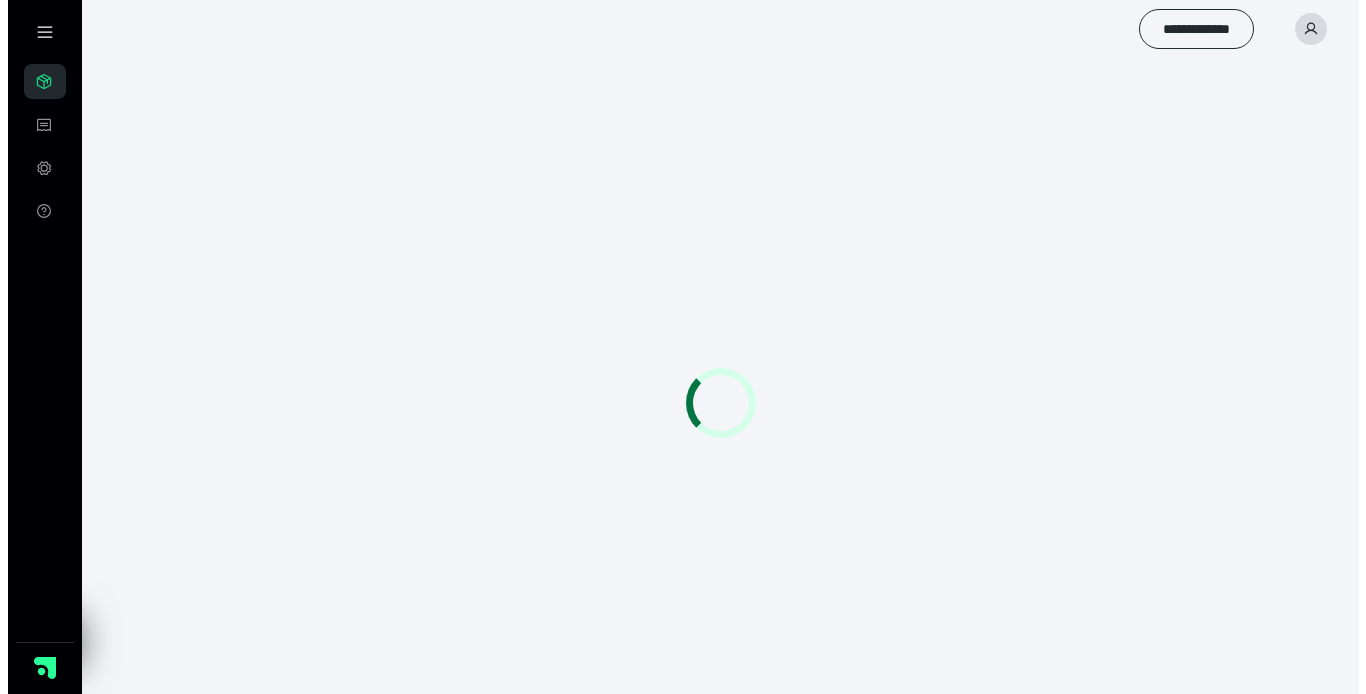 scroll, scrollTop: 0, scrollLeft: 0, axis: both 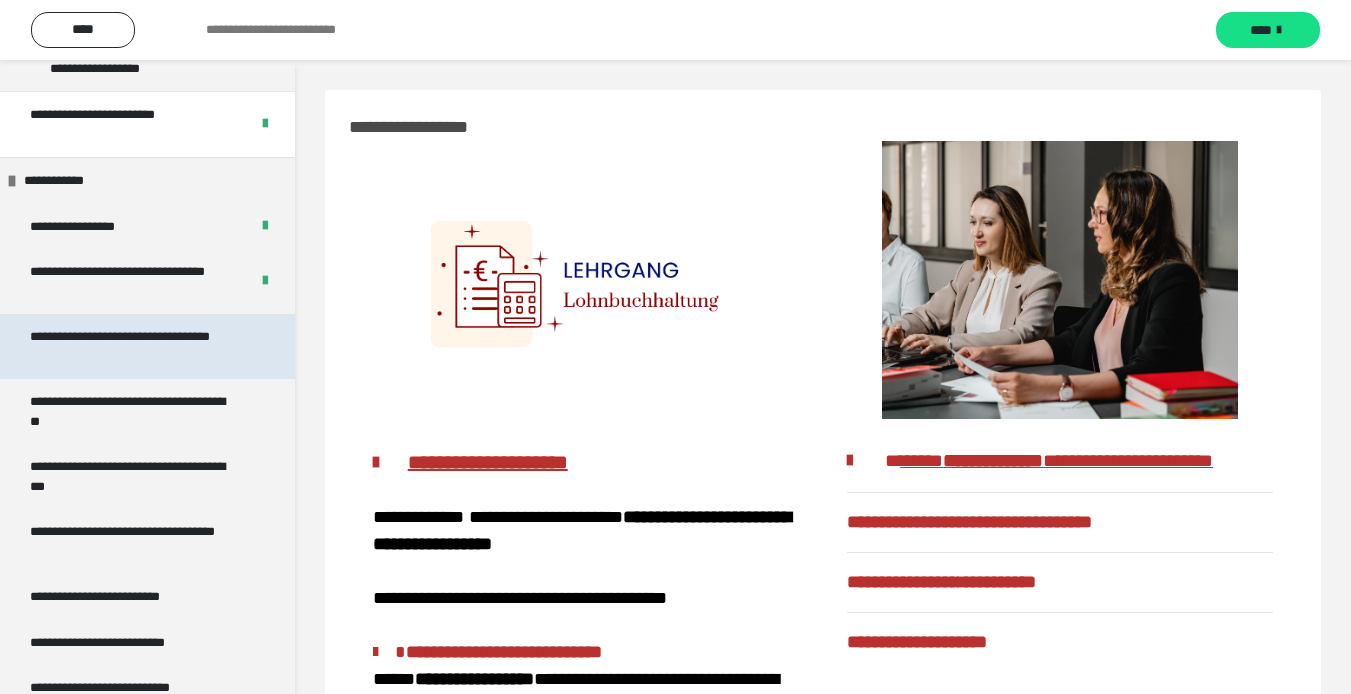 click on "**********" at bounding box center (132, 346) 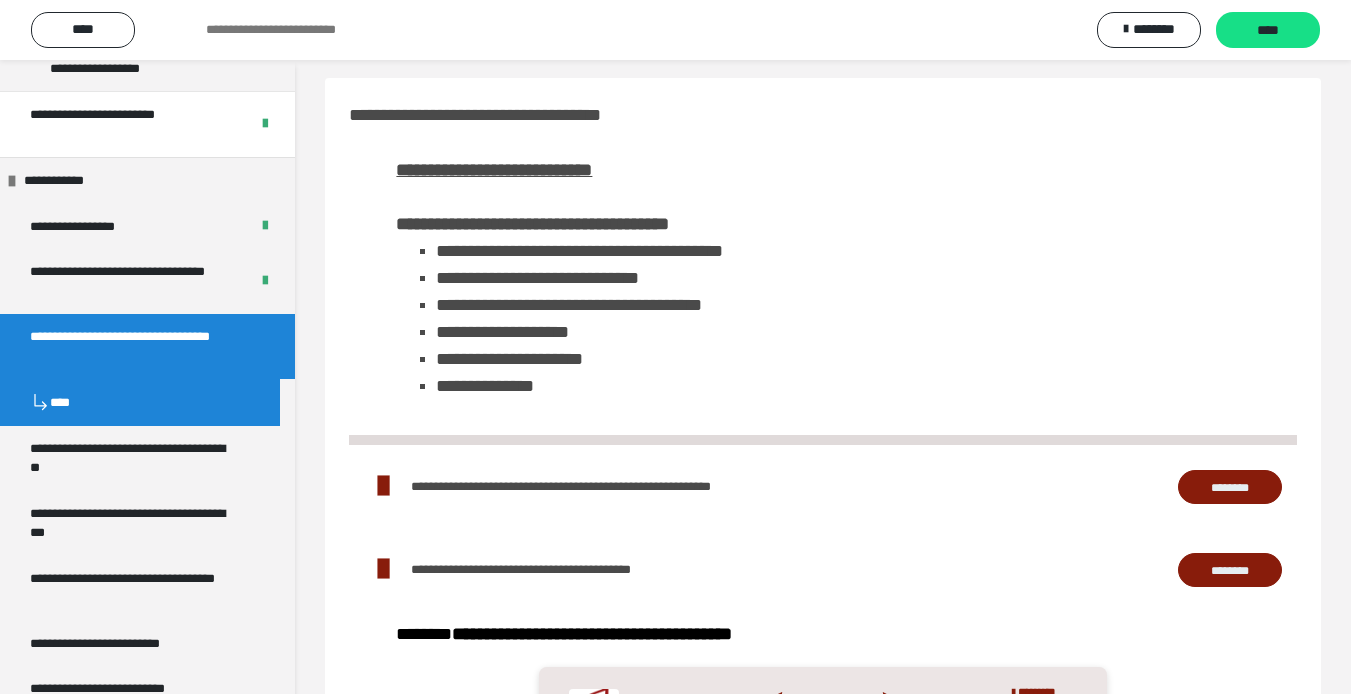 scroll, scrollTop: 0, scrollLeft: 0, axis: both 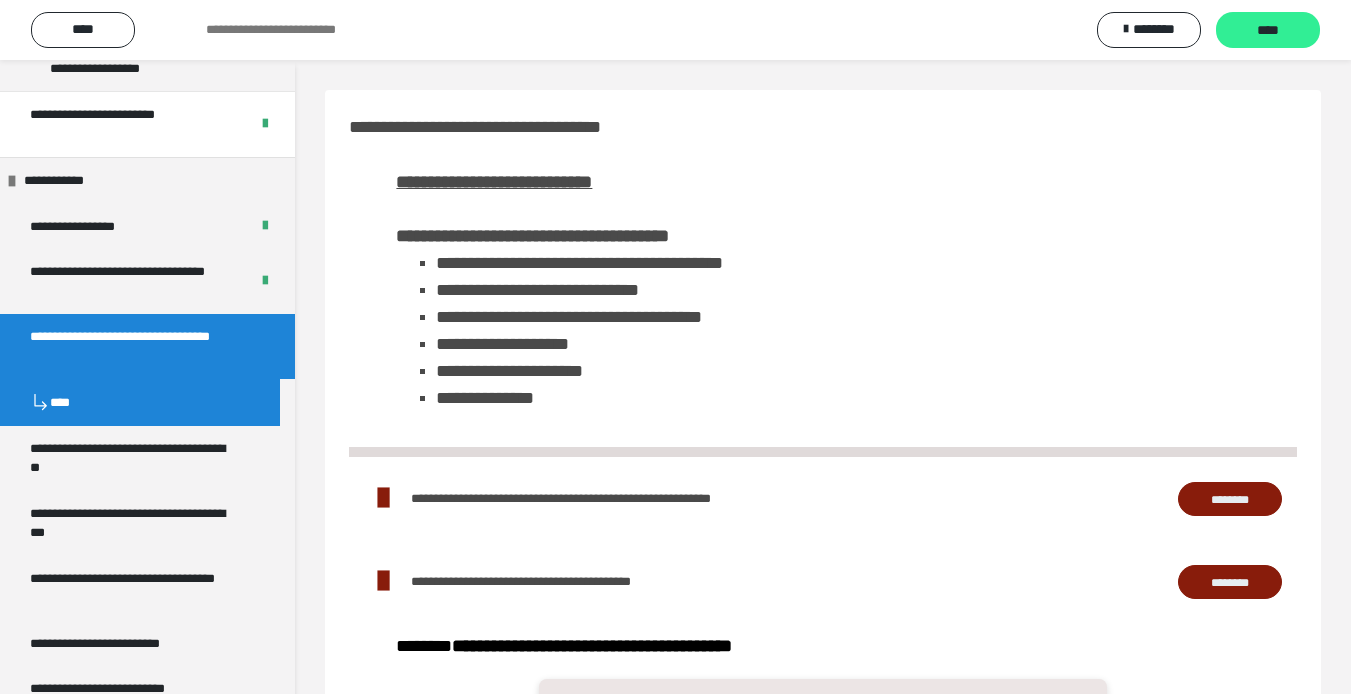click on "****" at bounding box center (1268, 31) 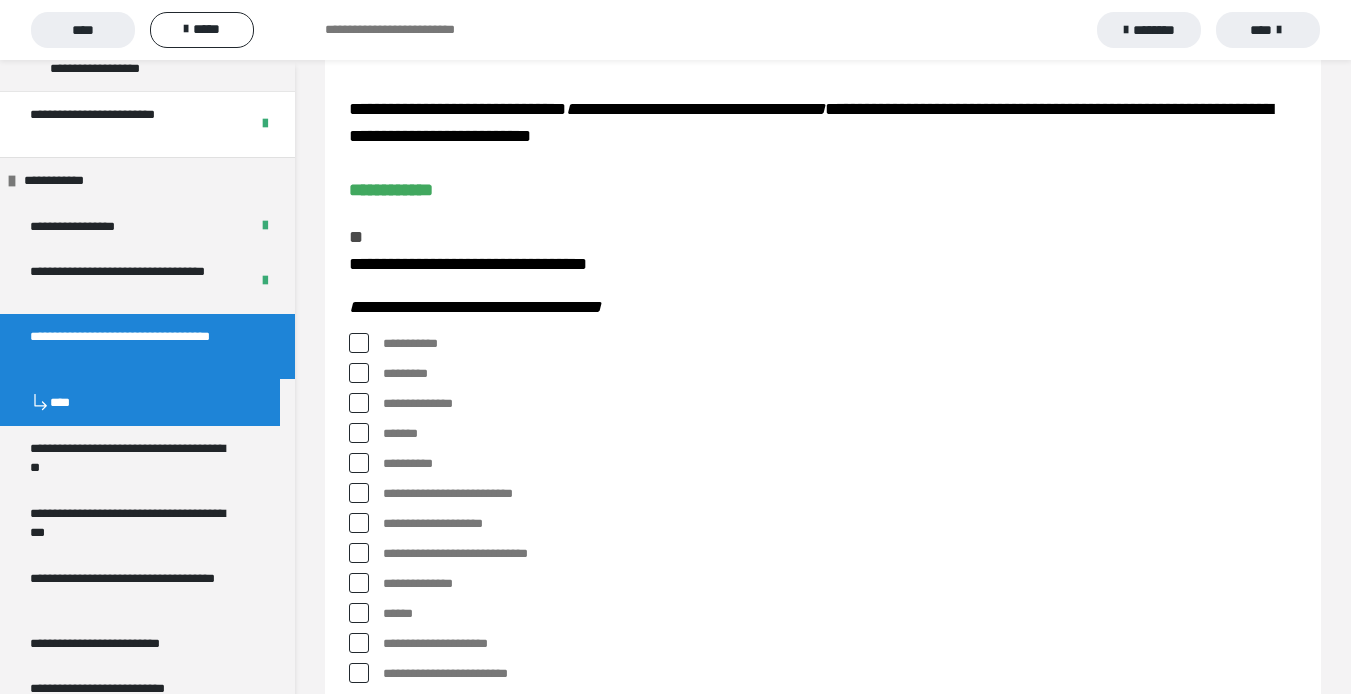 scroll, scrollTop: 100, scrollLeft: 0, axis: vertical 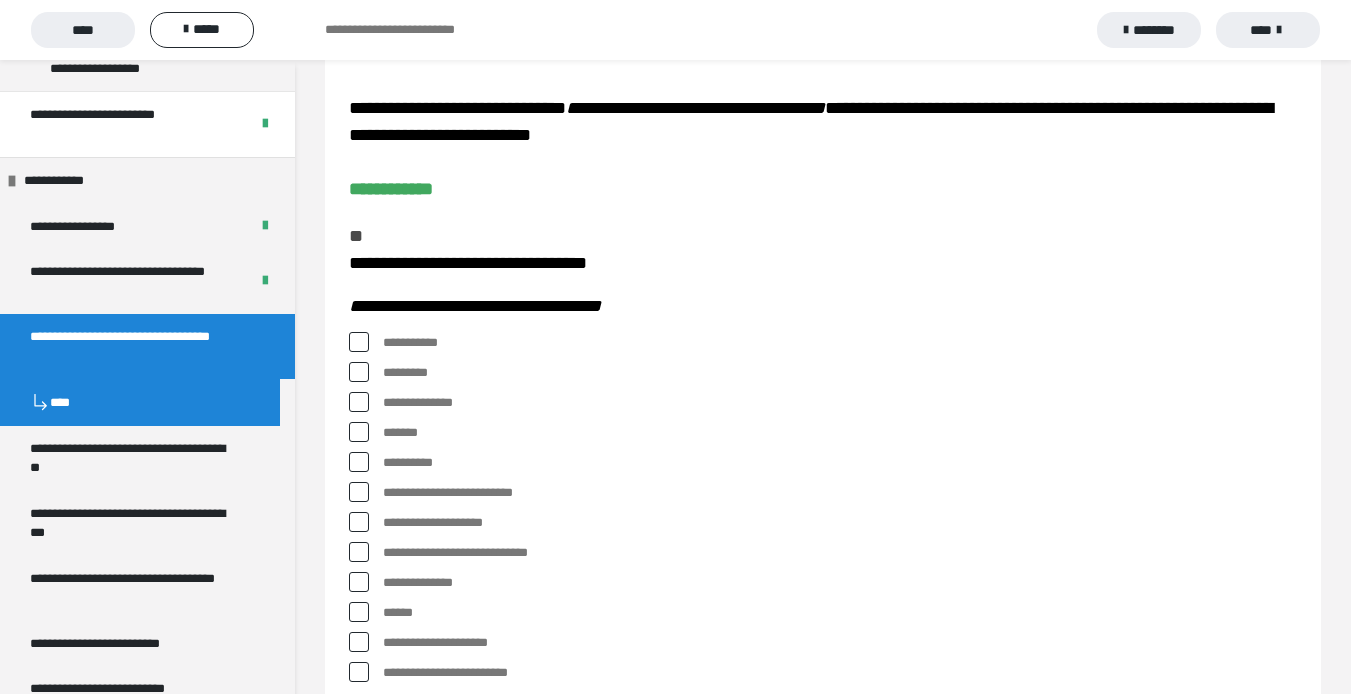 click at bounding box center [359, 372] 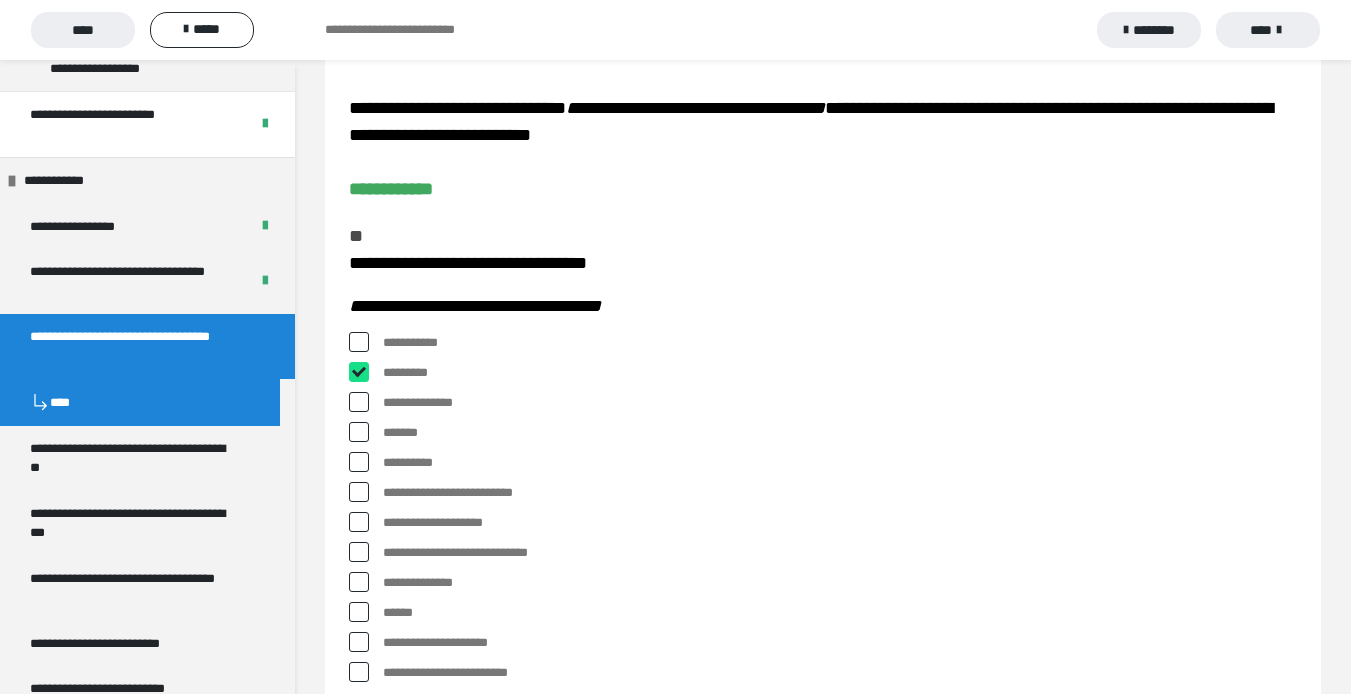 checkbox on "****" 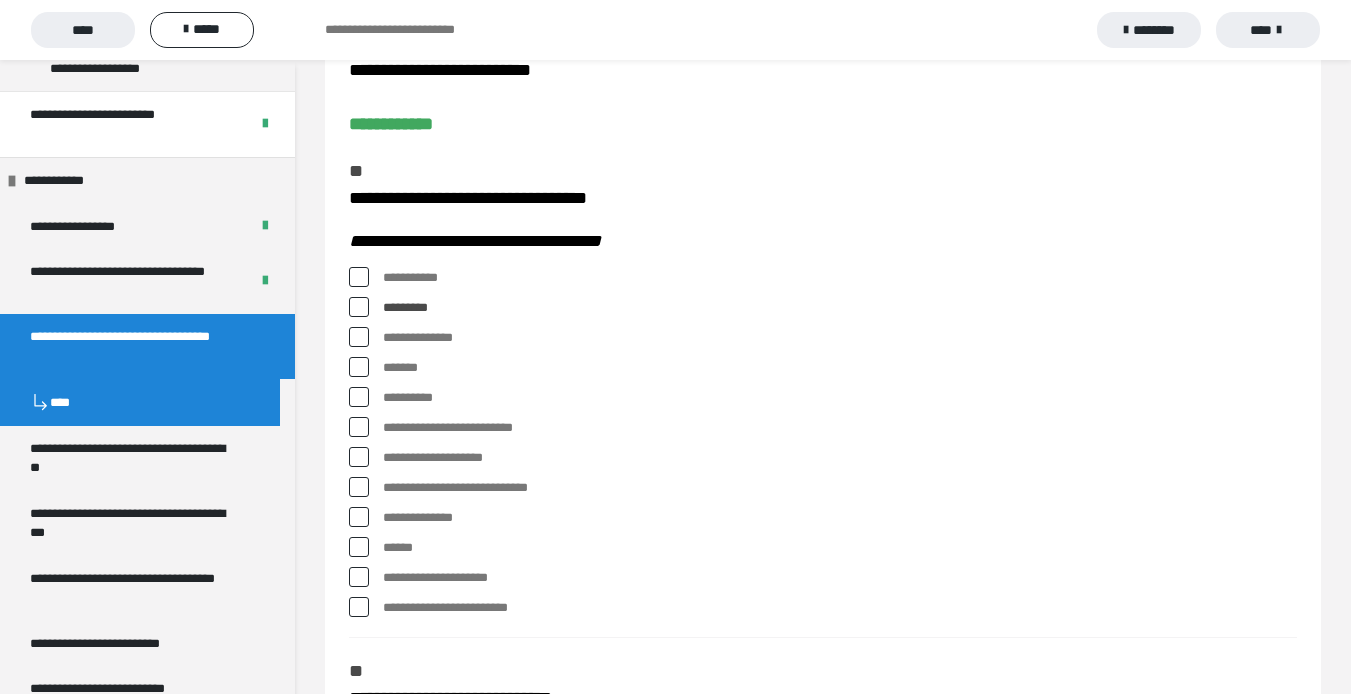 scroll, scrollTop: 200, scrollLeft: 0, axis: vertical 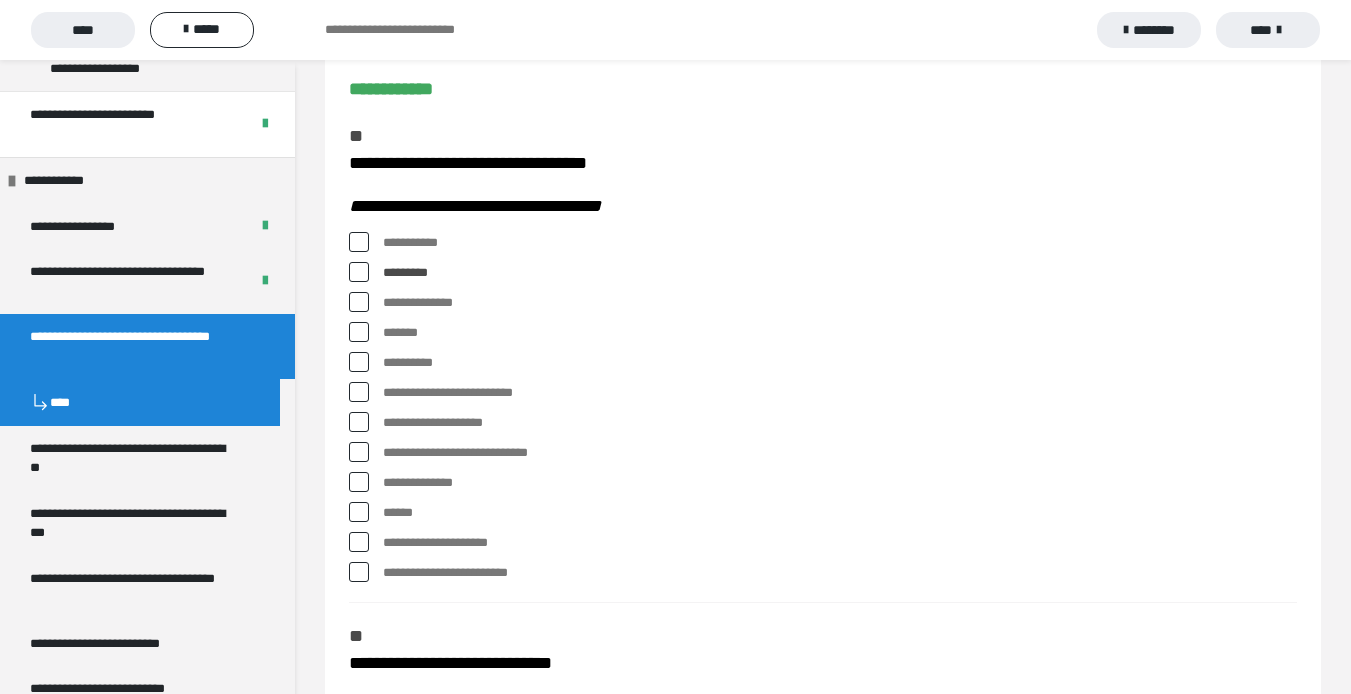 click at bounding box center (359, 362) 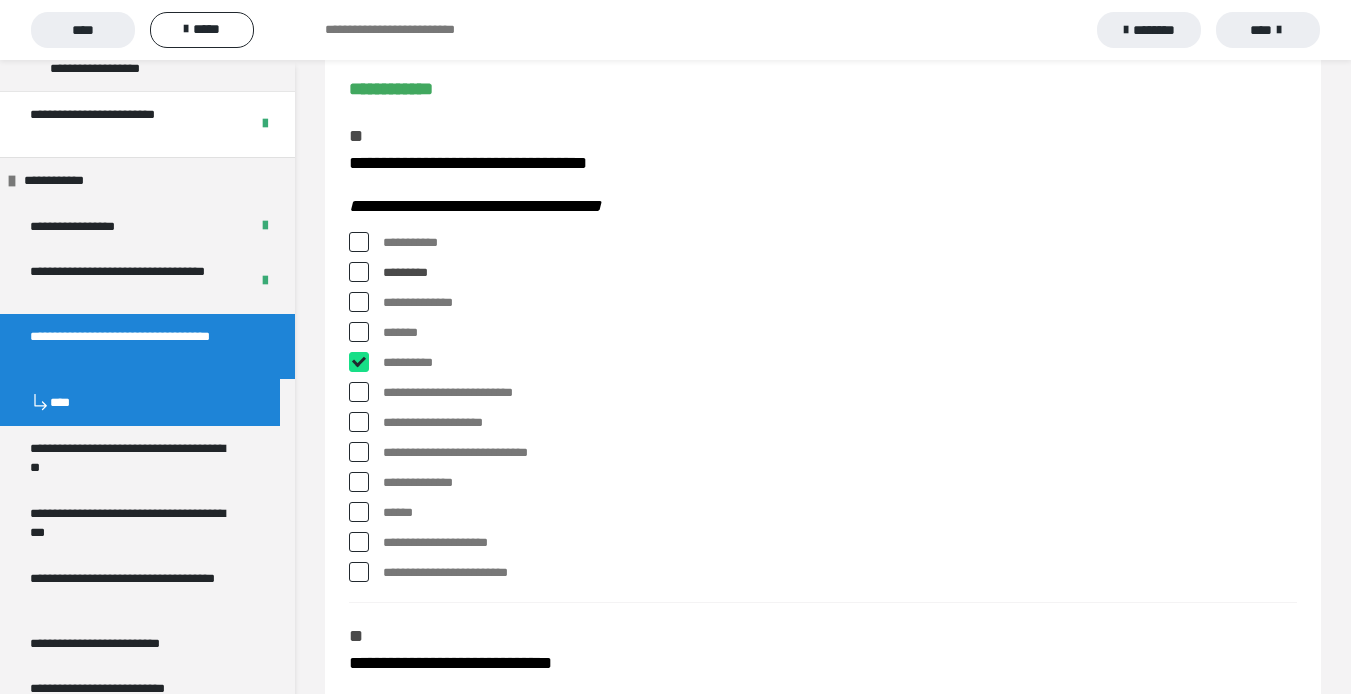 checkbox on "****" 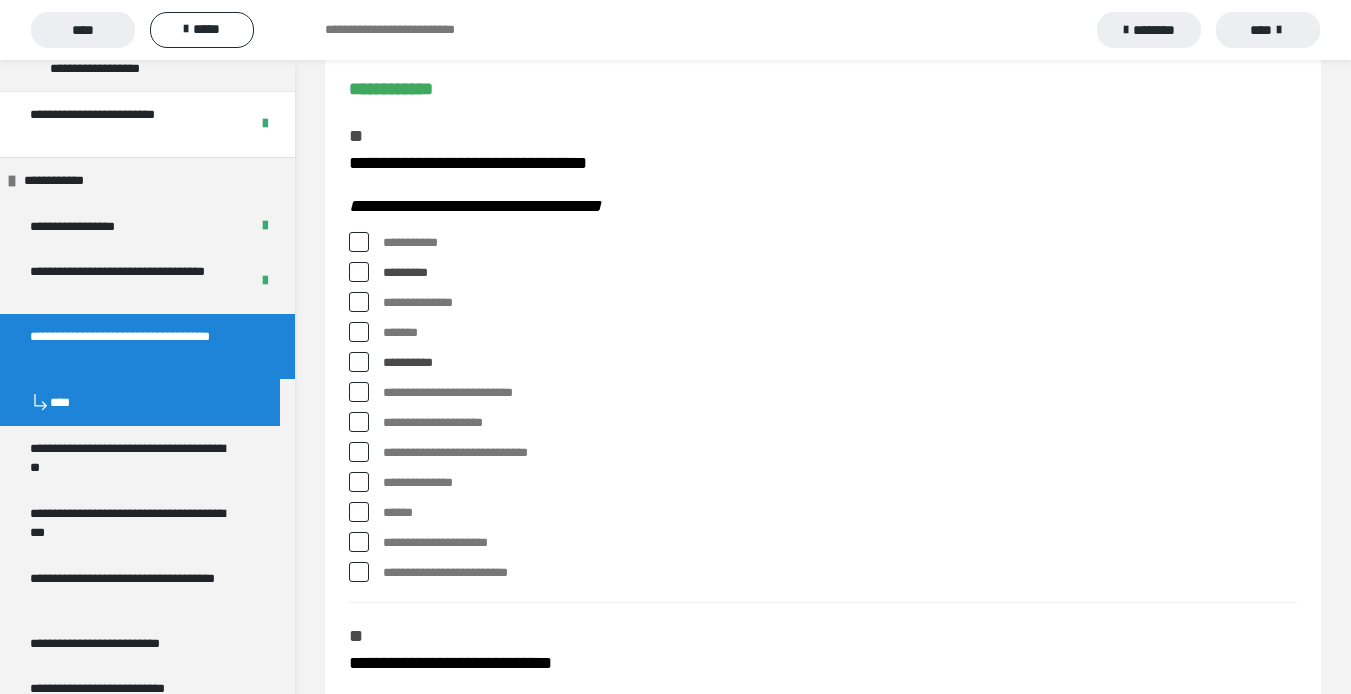 scroll, scrollTop: 300, scrollLeft: 0, axis: vertical 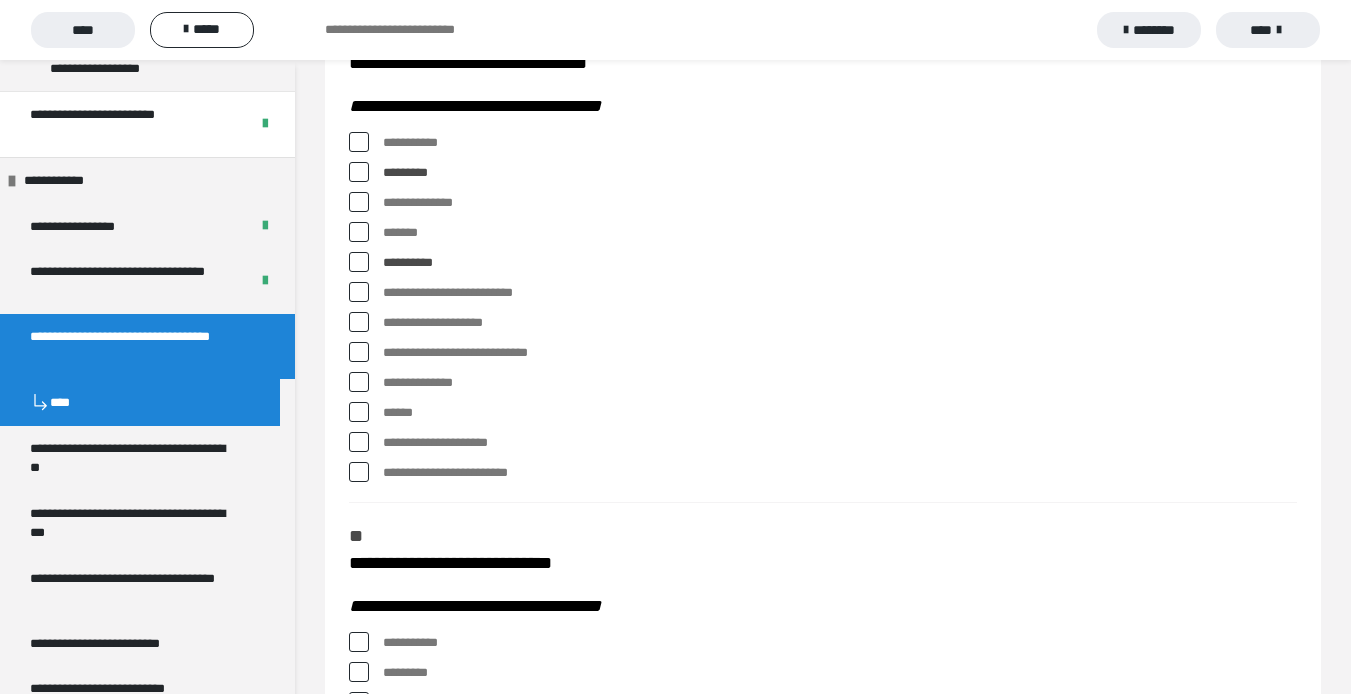 click at bounding box center [359, 412] 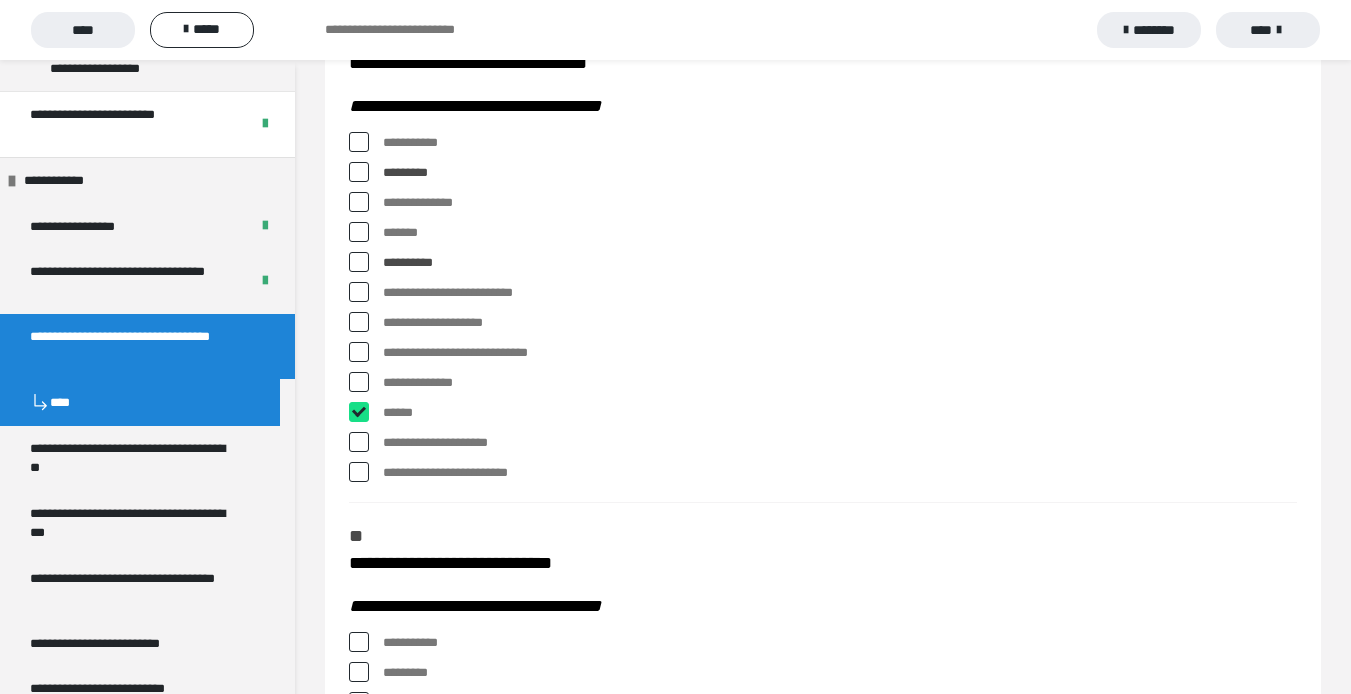 checkbox on "****" 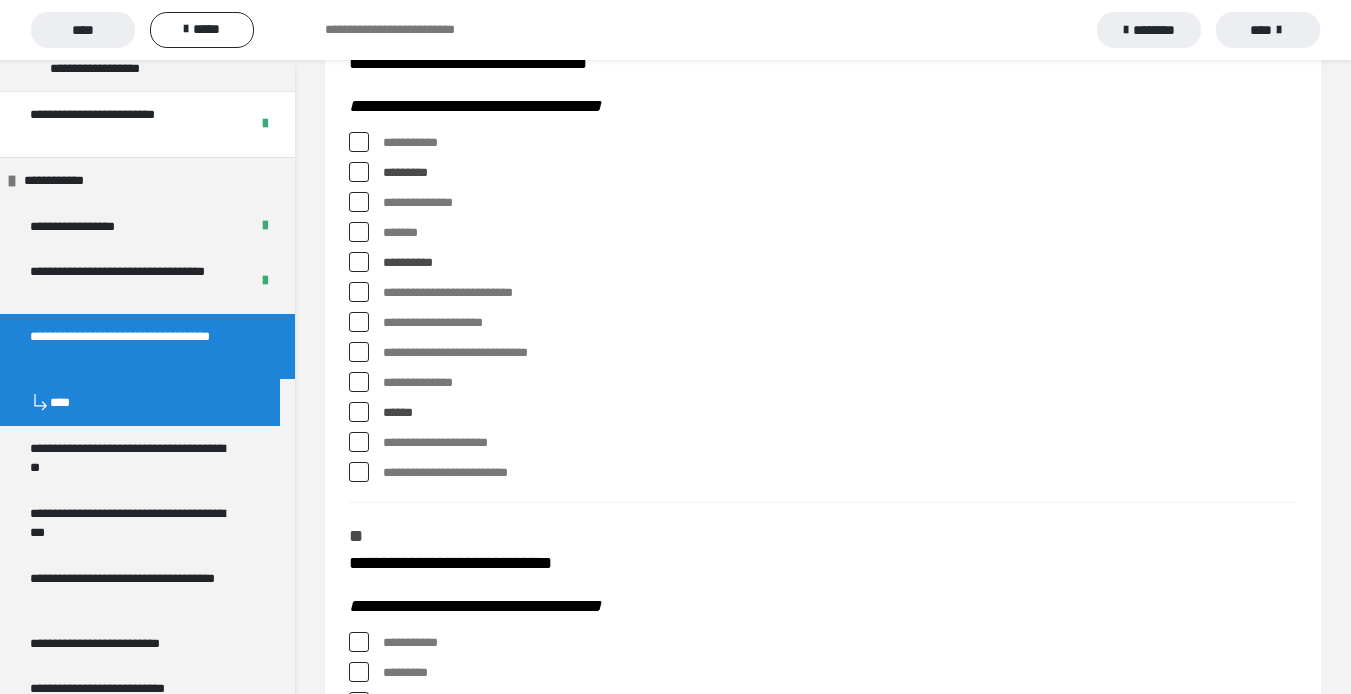 click at bounding box center [359, 442] 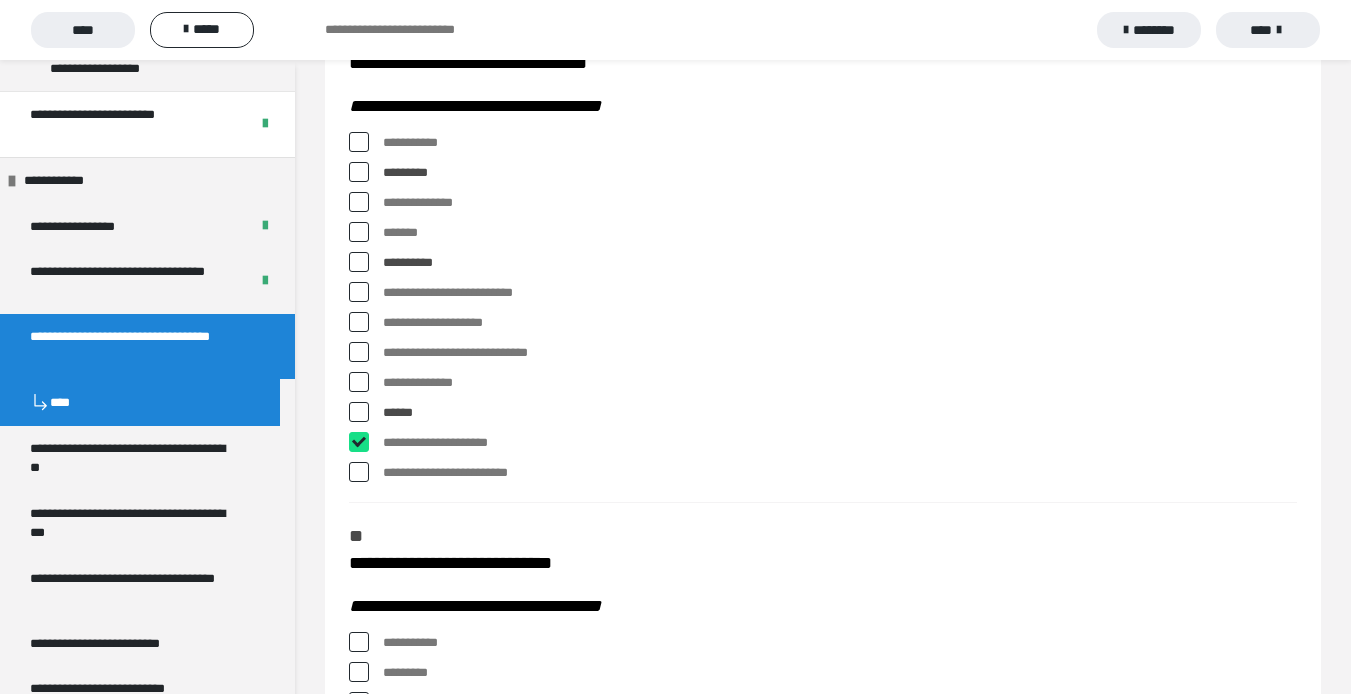 checkbox on "****" 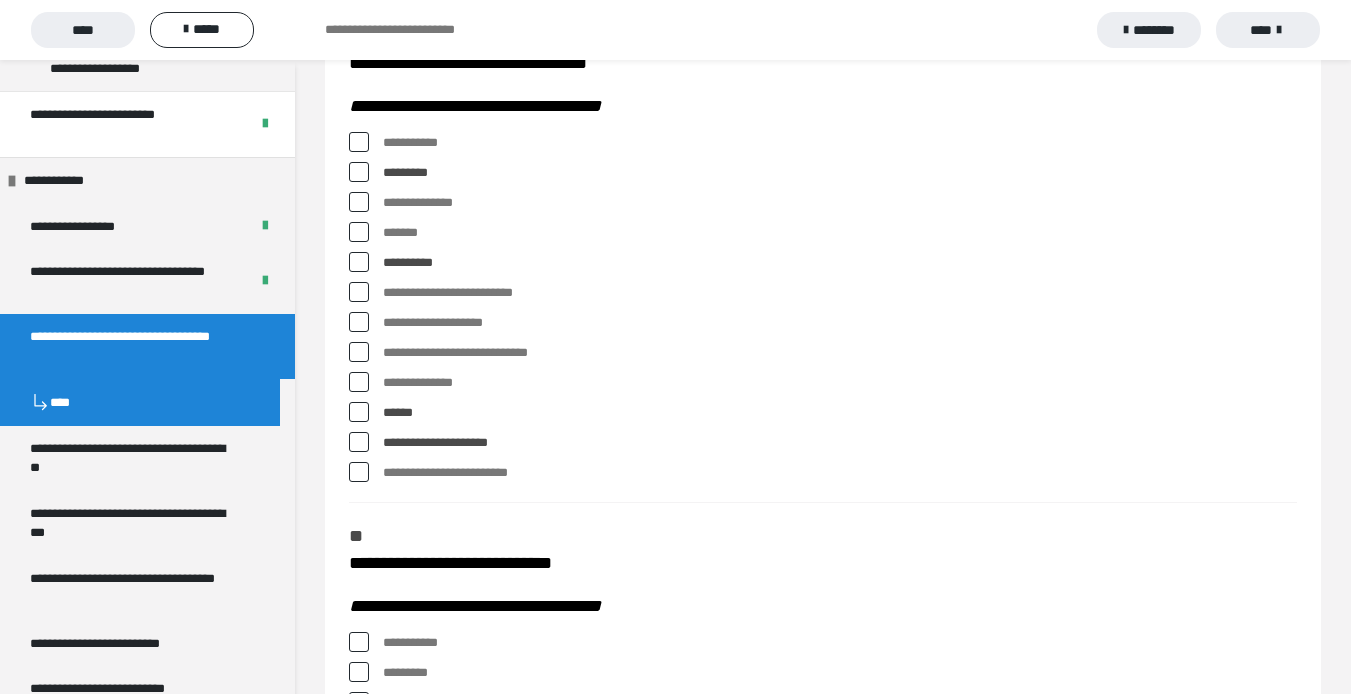 click on "*******" at bounding box center (823, 233) 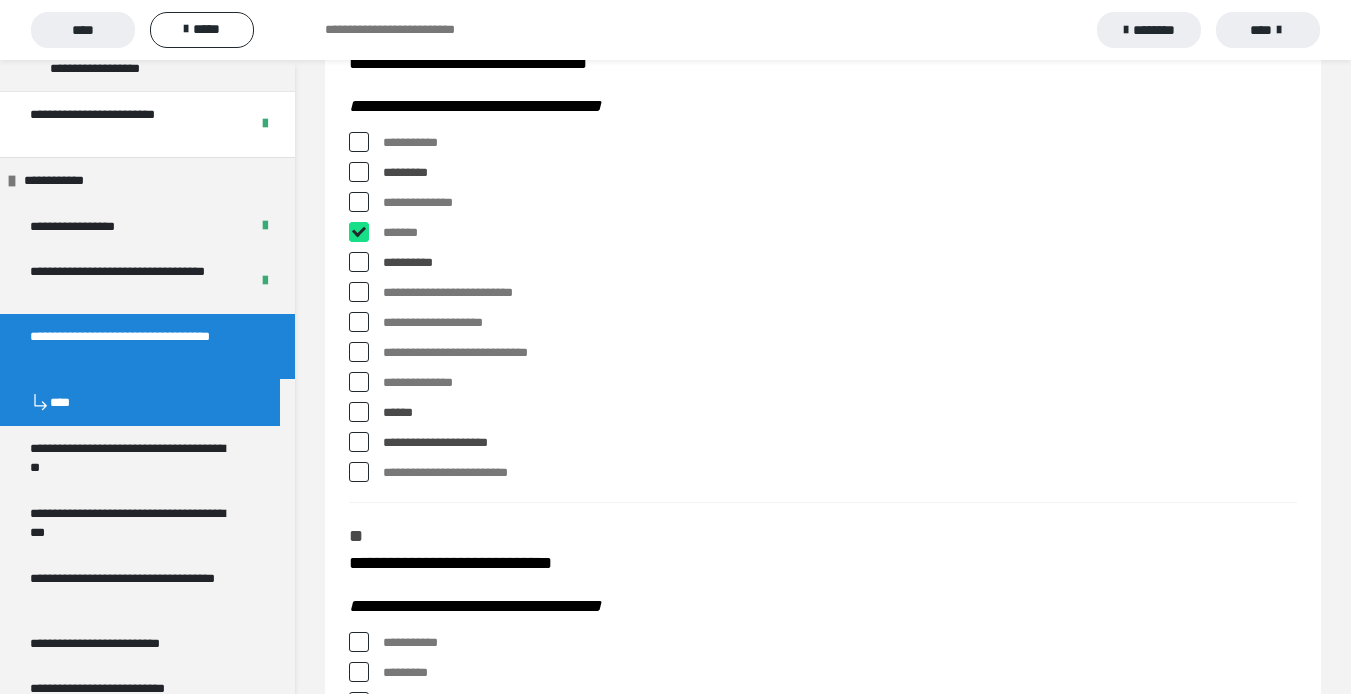 checkbox on "****" 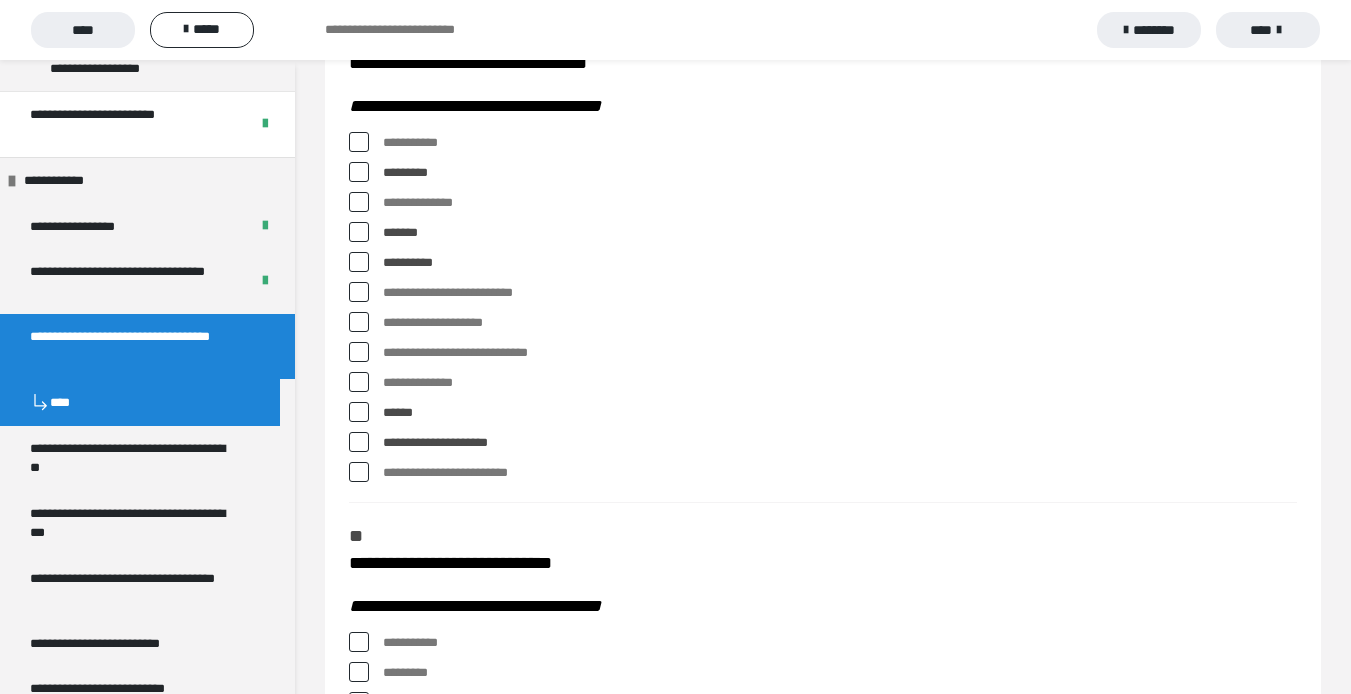 click at bounding box center (359, 382) 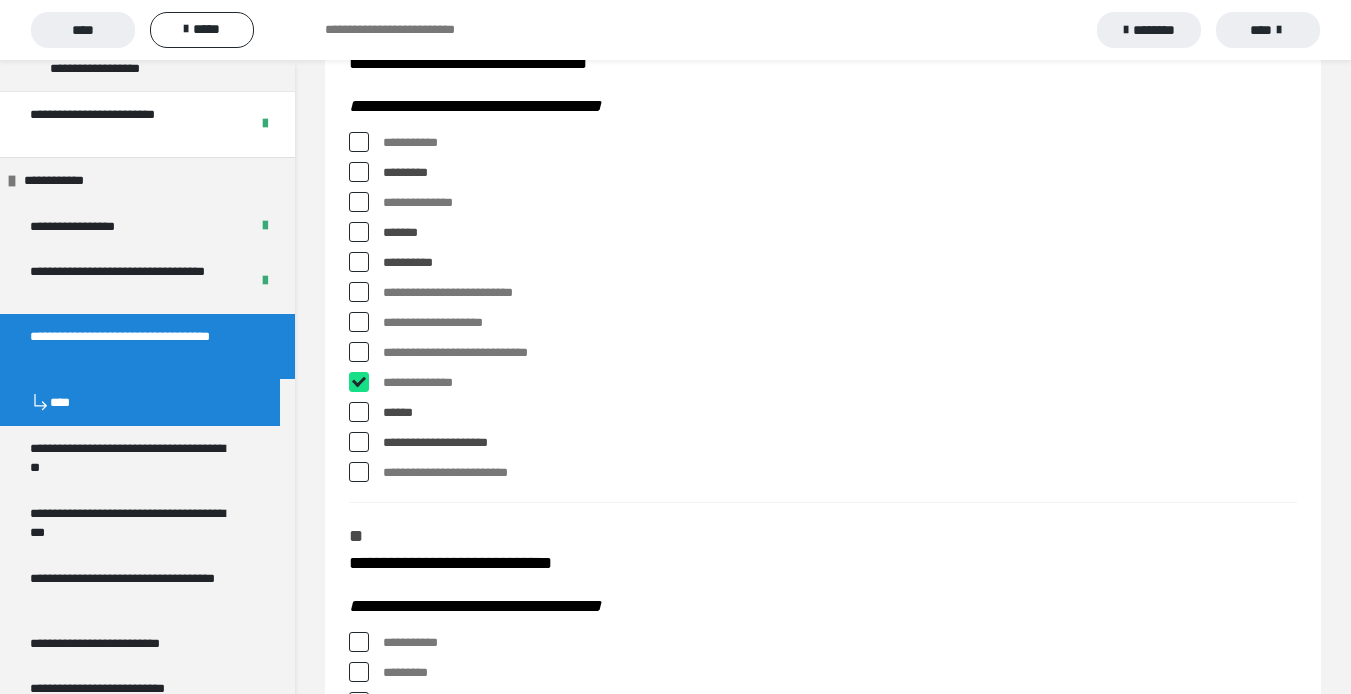 checkbox on "****" 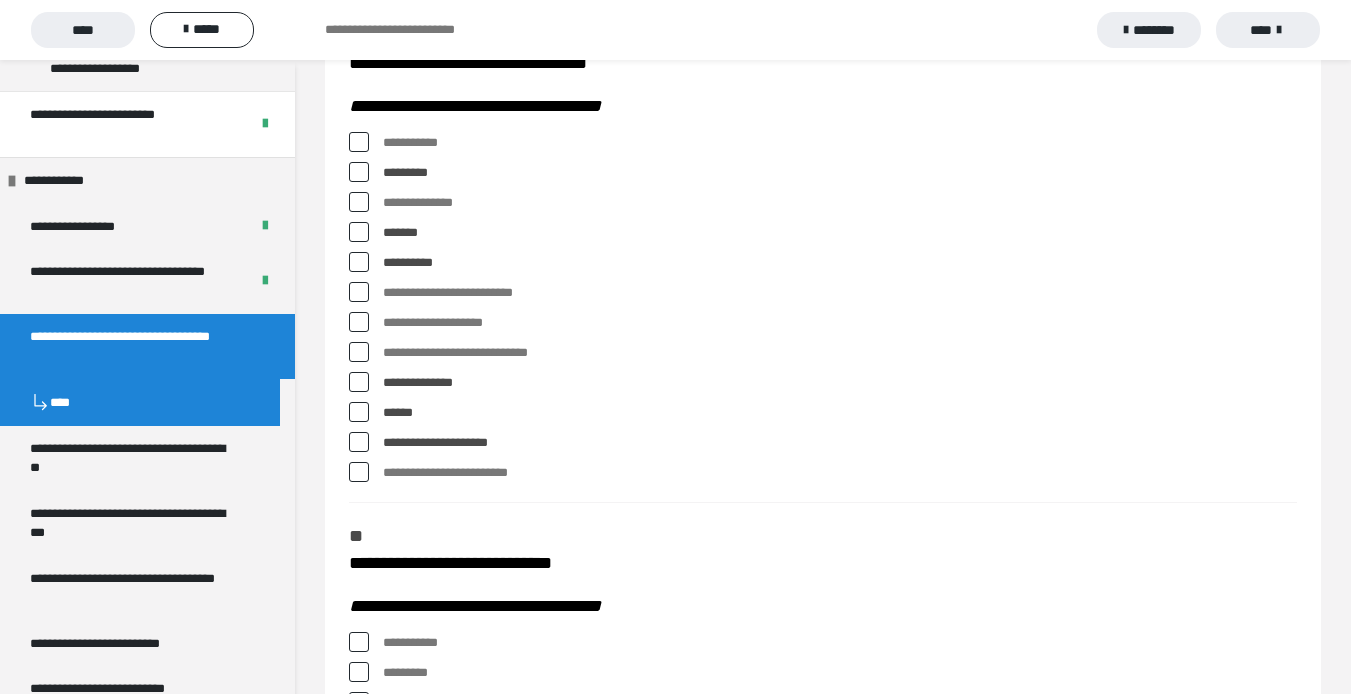 click at bounding box center [359, 232] 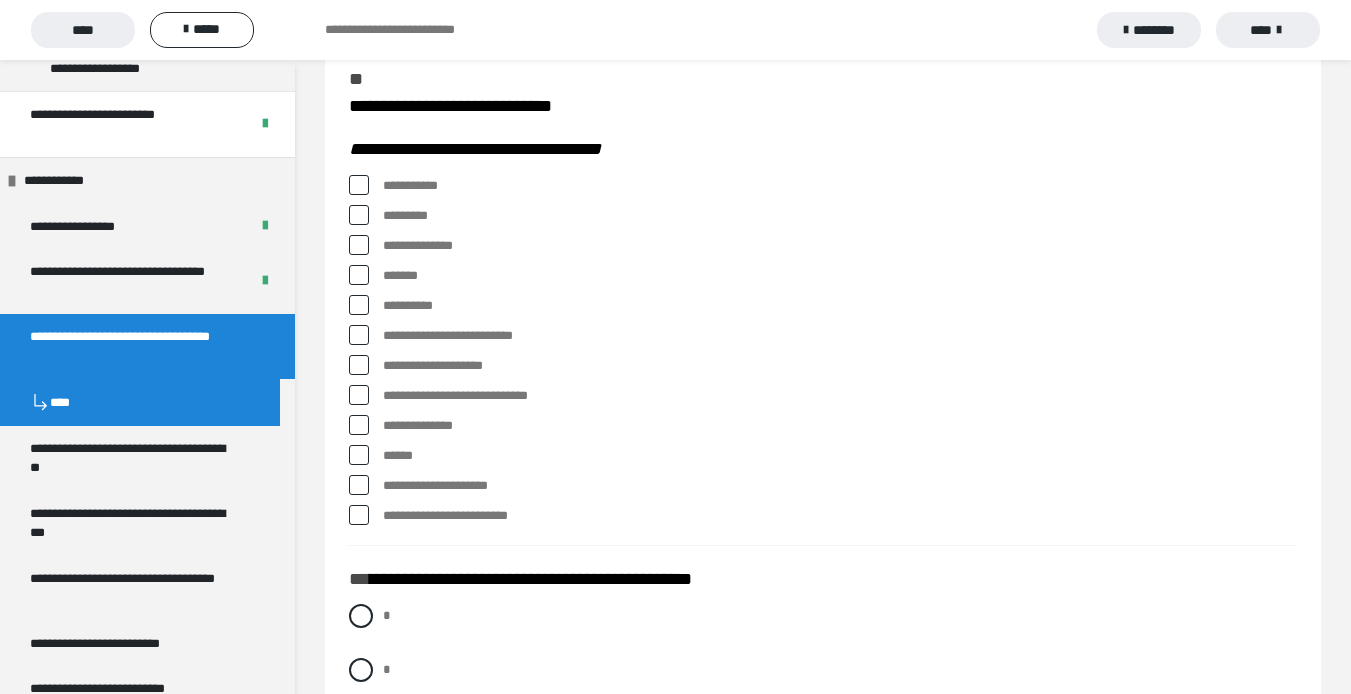 scroll, scrollTop: 800, scrollLeft: 0, axis: vertical 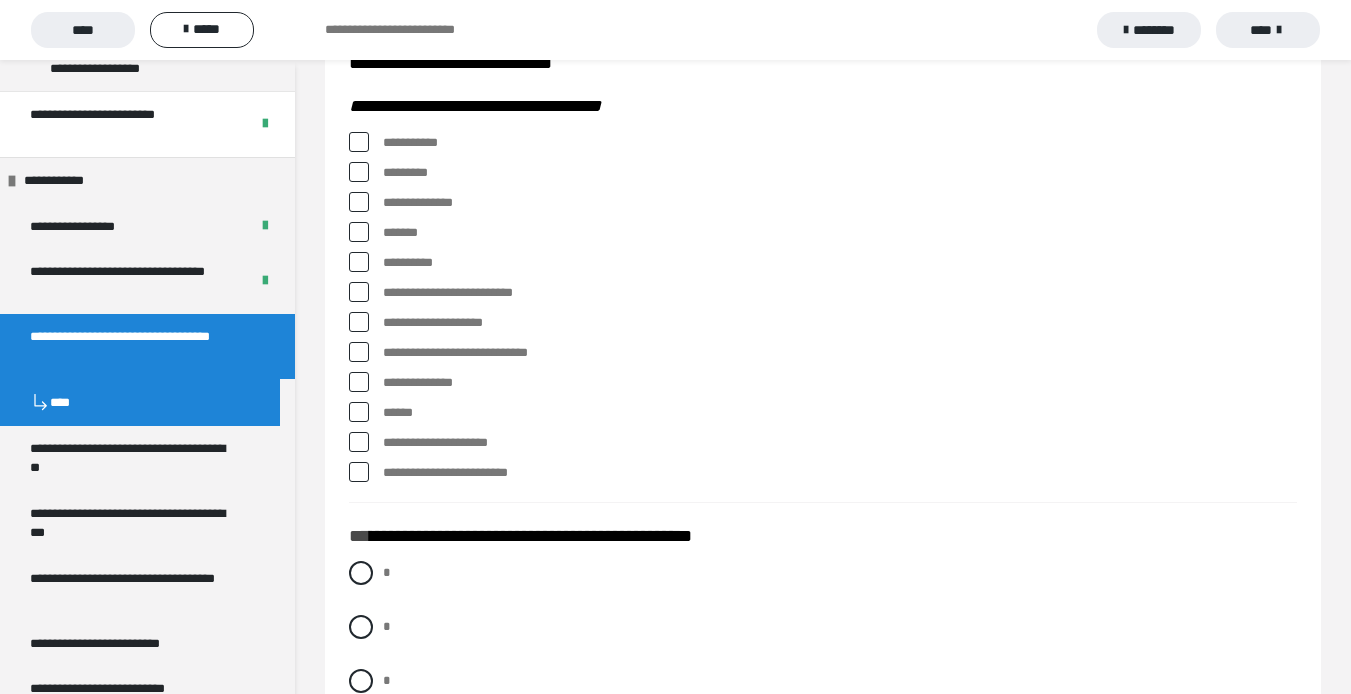 click at bounding box center (359, 142) 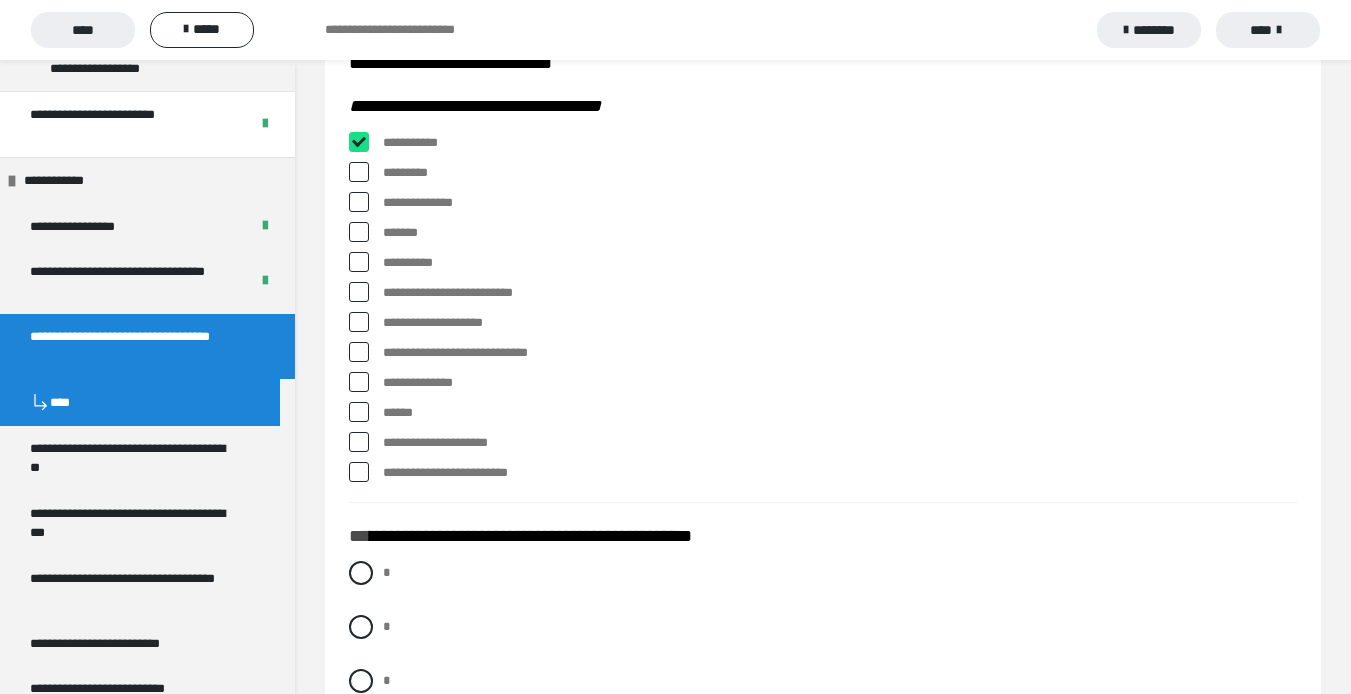 checkbox on "****" 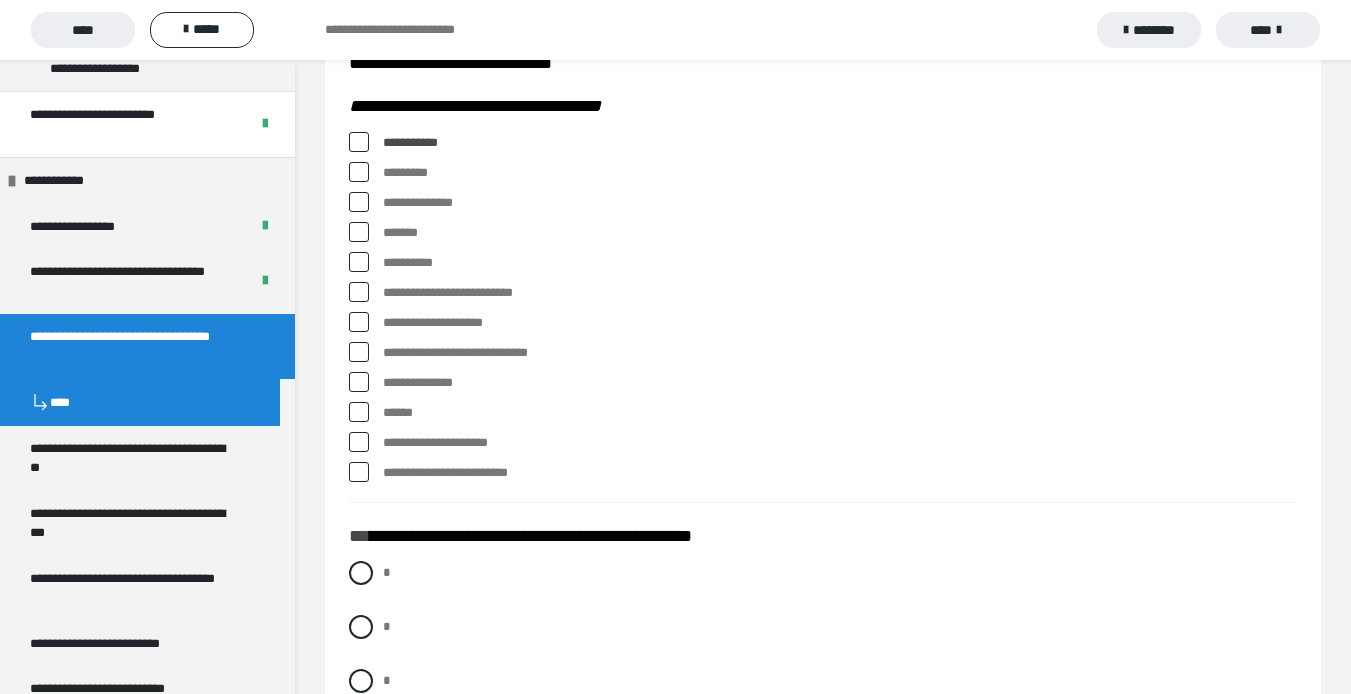 click at bounding box center [359, 202] 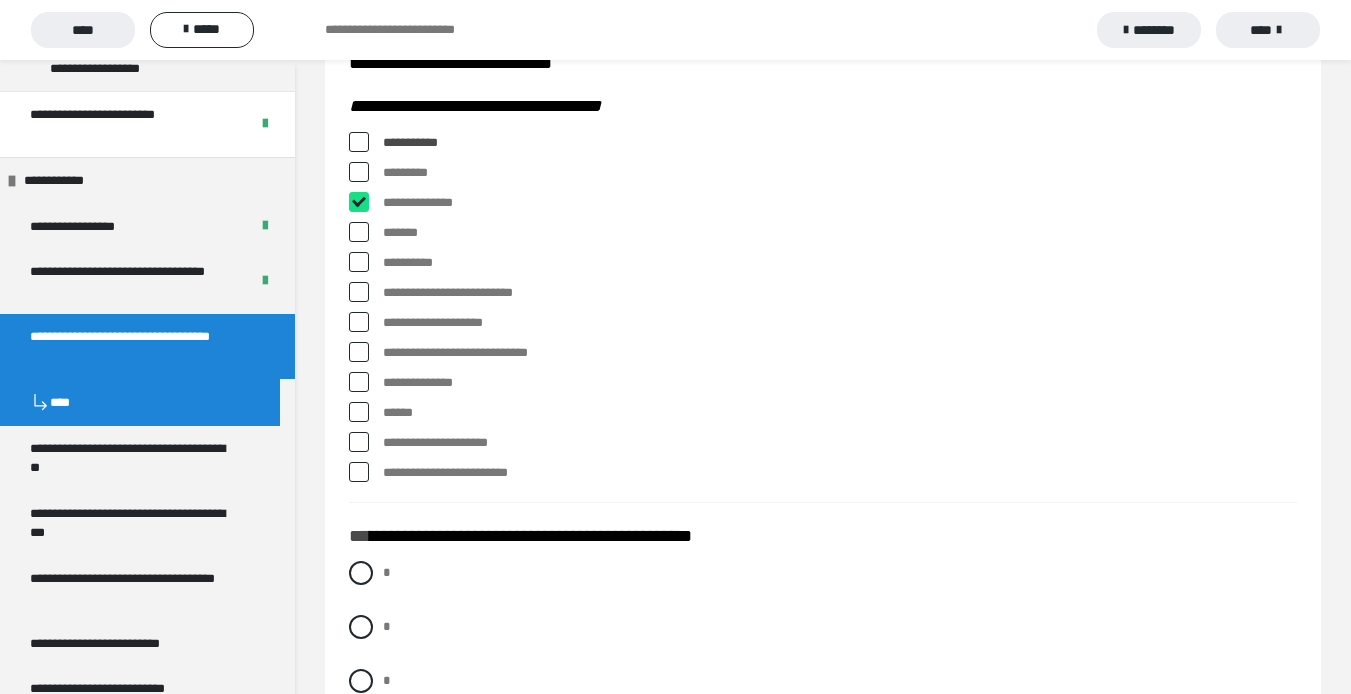 checkbox on "****" 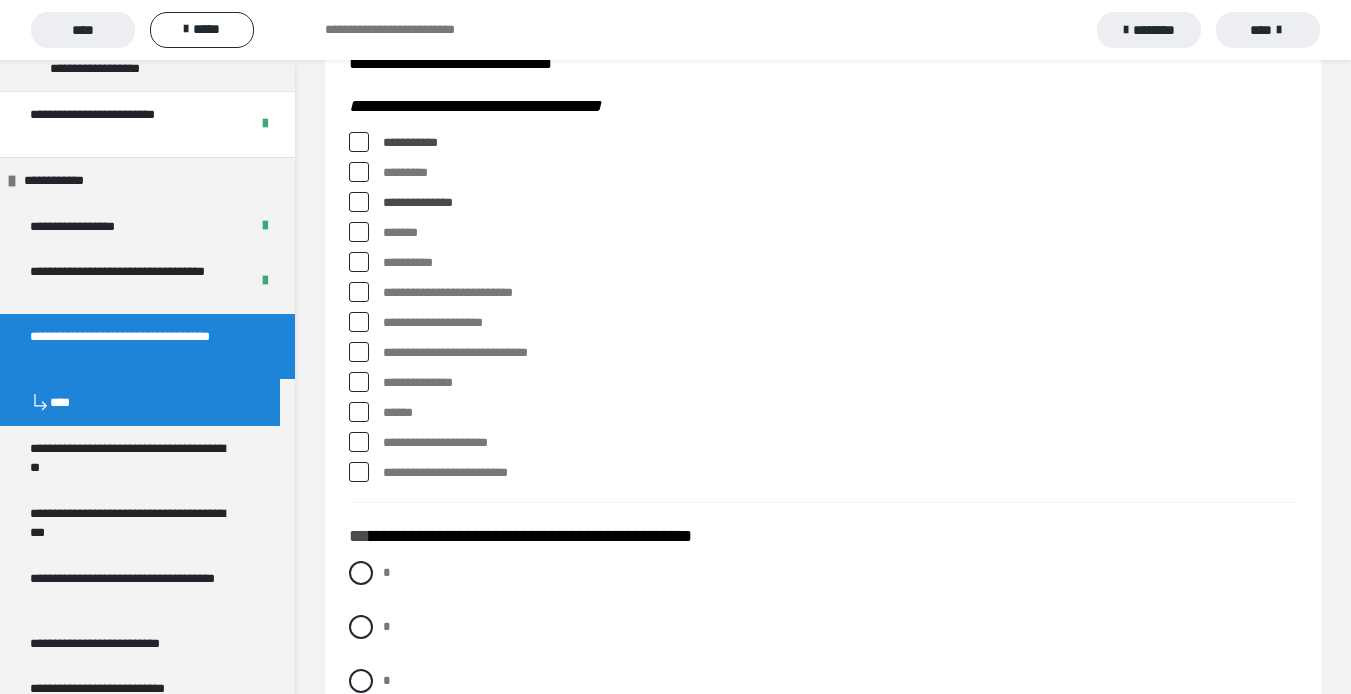 click at bounding box center (359, 232) 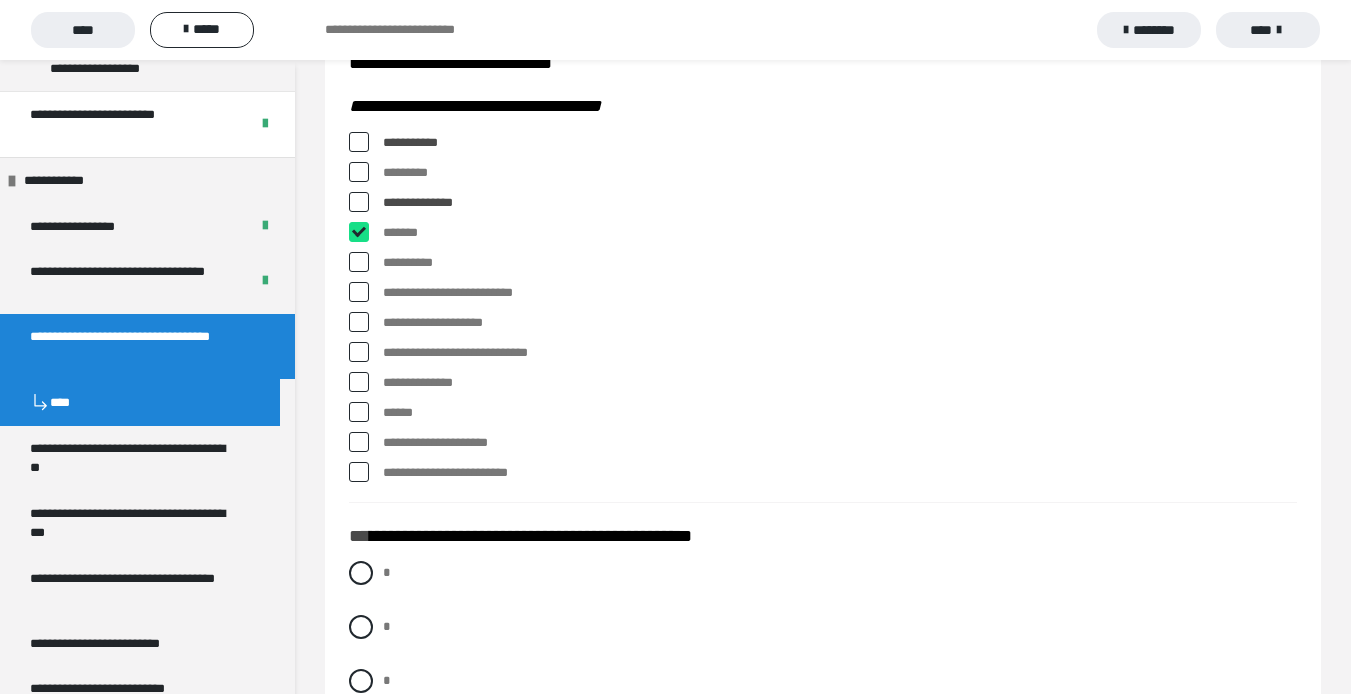 checkbox on "****" 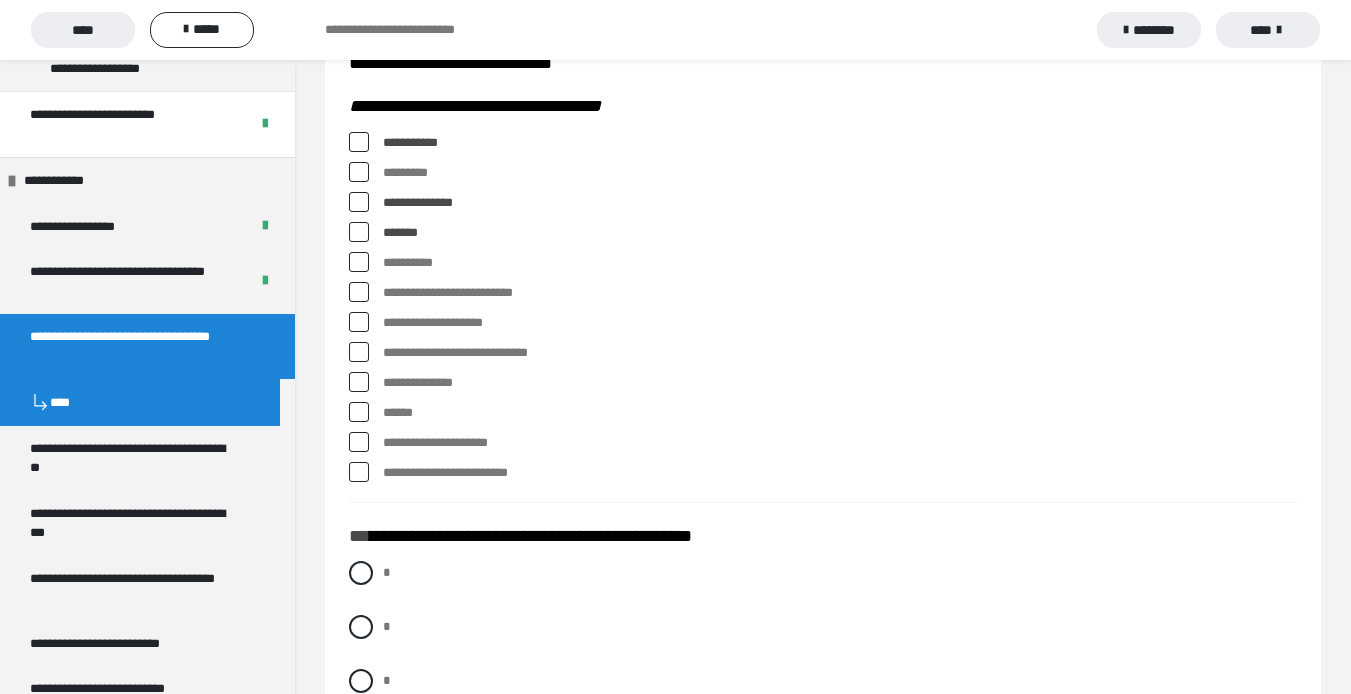 click at bounding box center [359, 292] 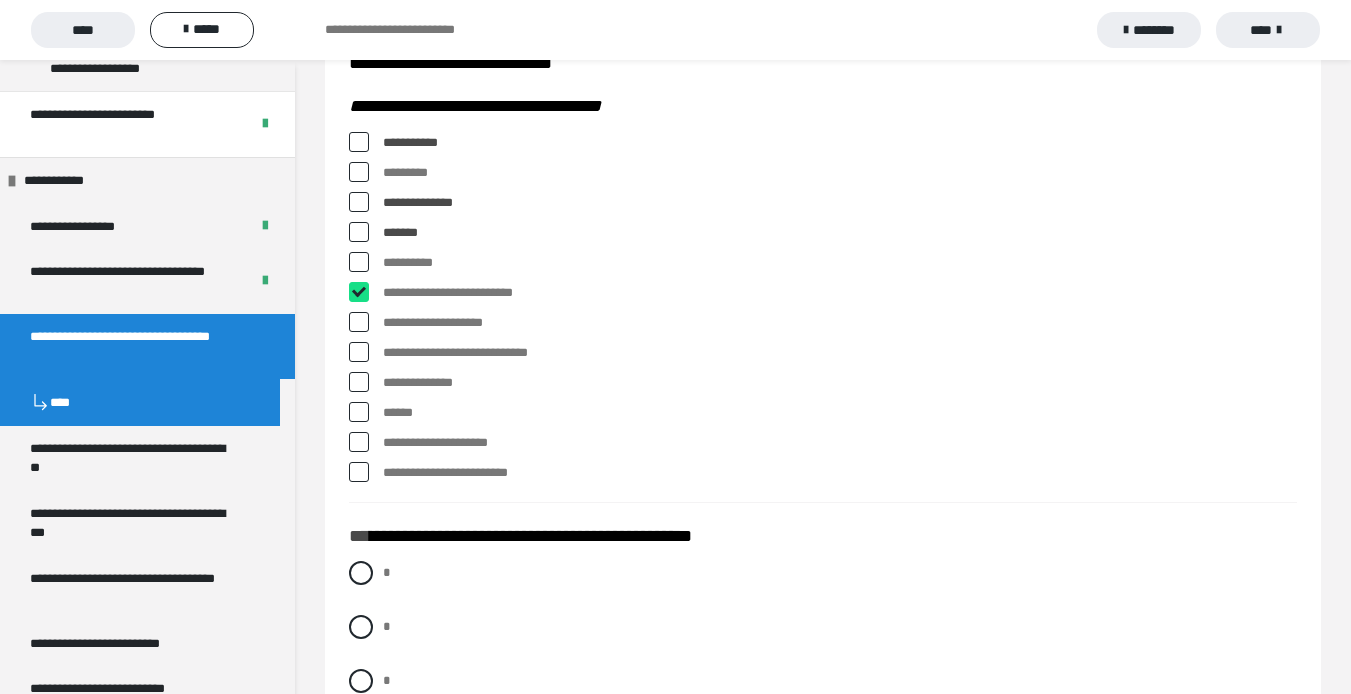 checkbox on "****" 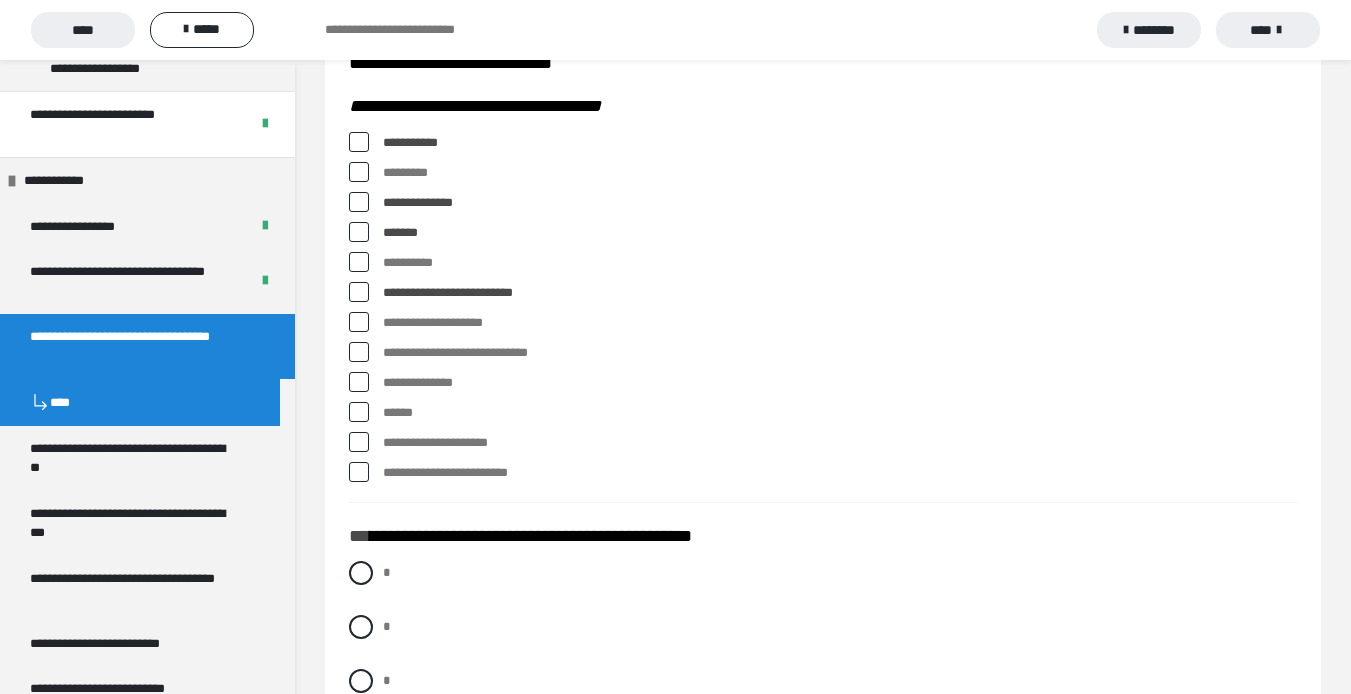 click at bounding box center [359, 322] 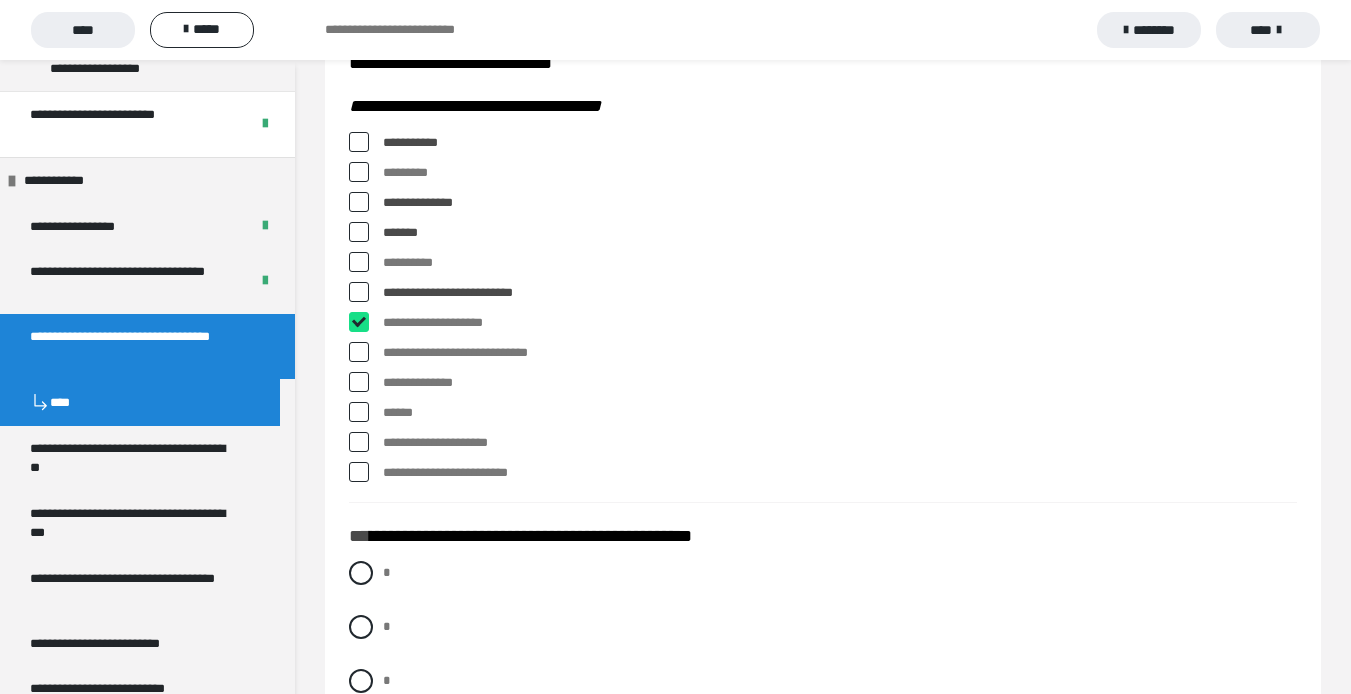checkbox on "****" 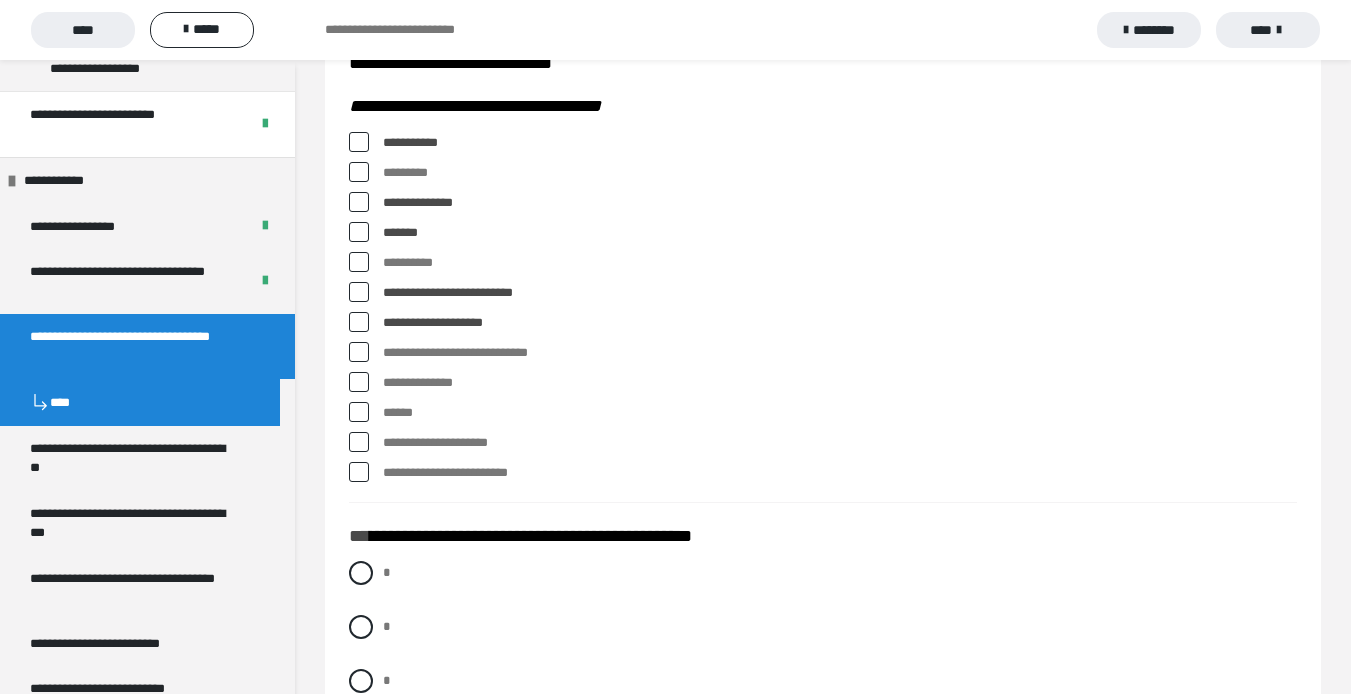 click at bounding box center (359, 352) 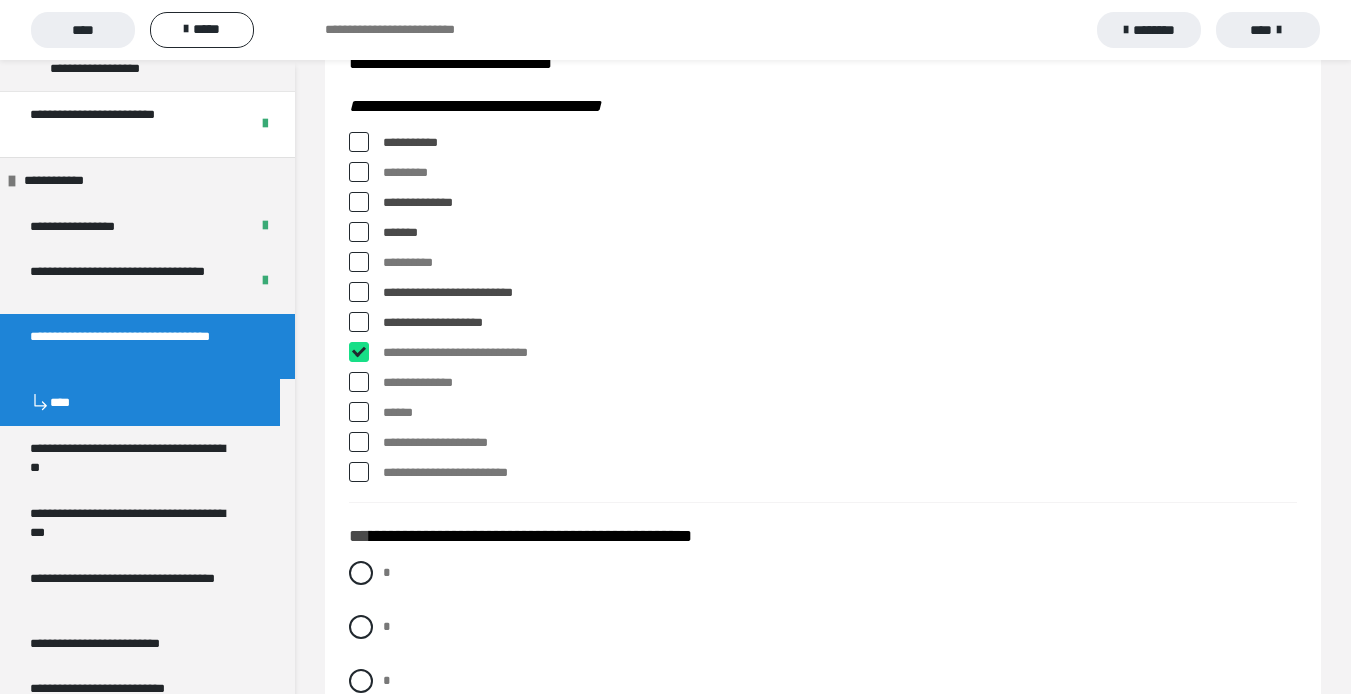 checkbox on "****" 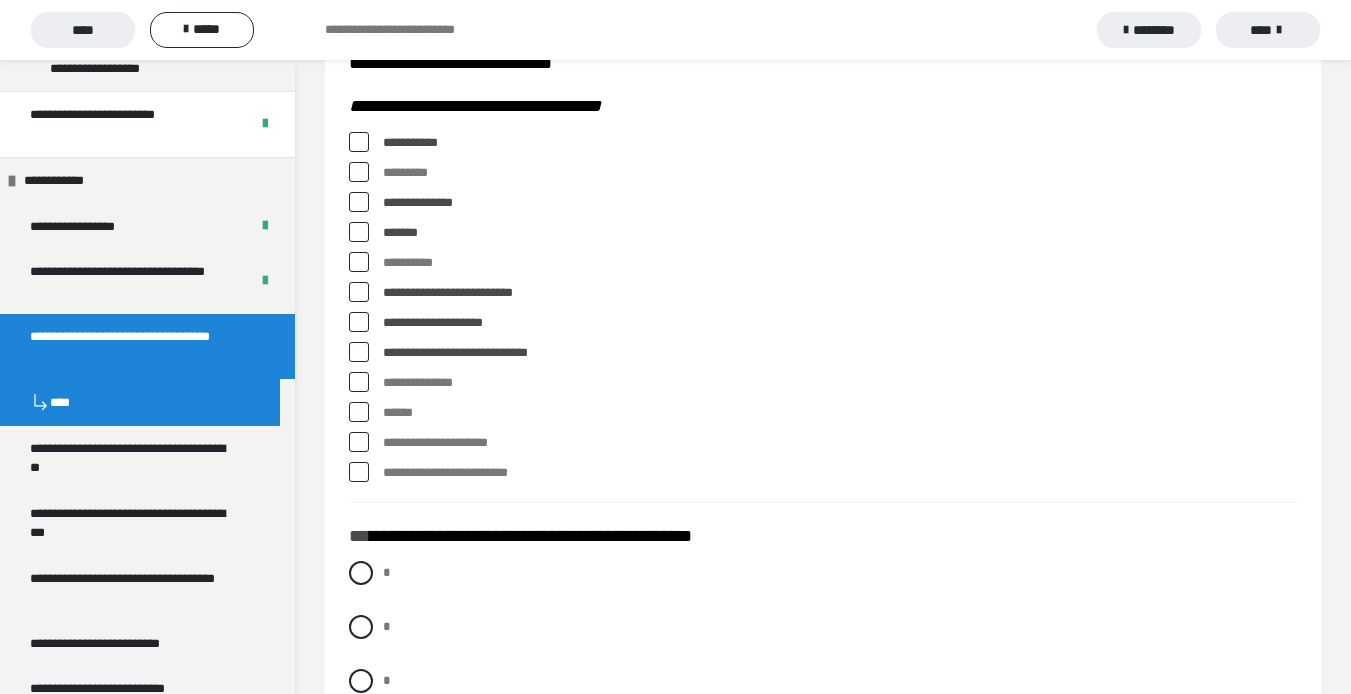 click at bounding box center [359, 472] 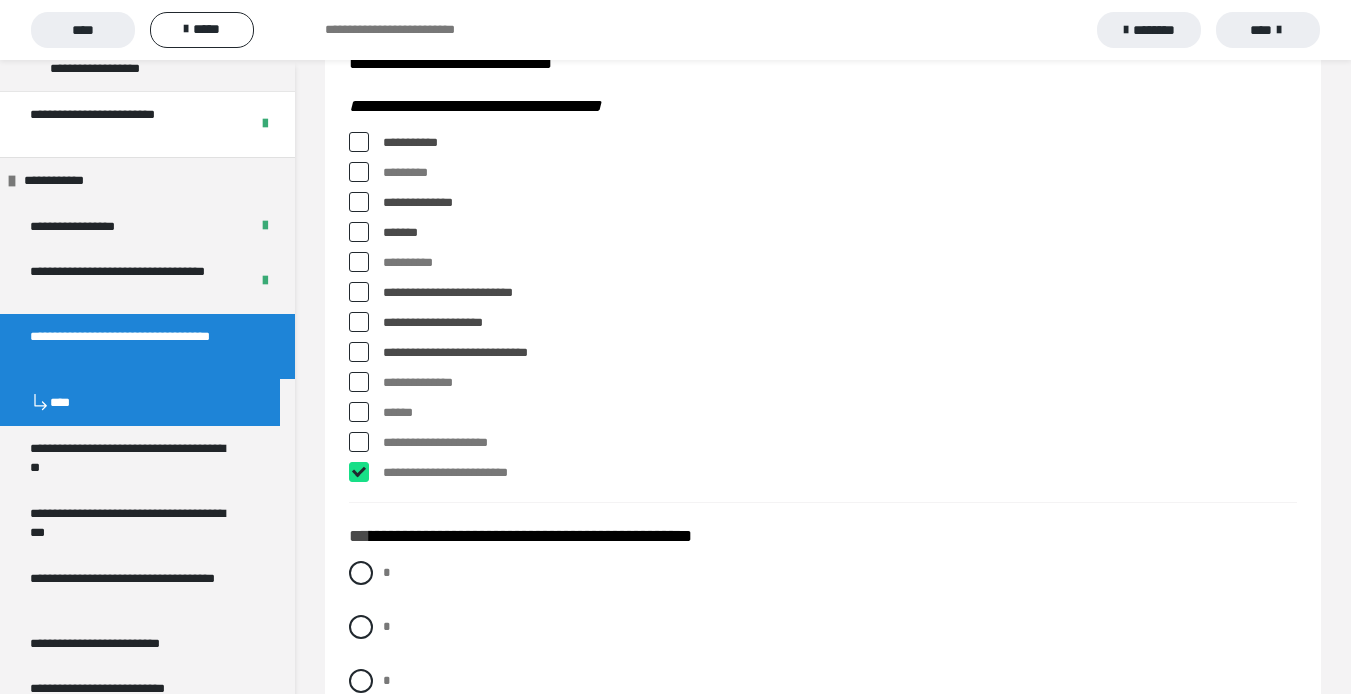 checkbox on "****" 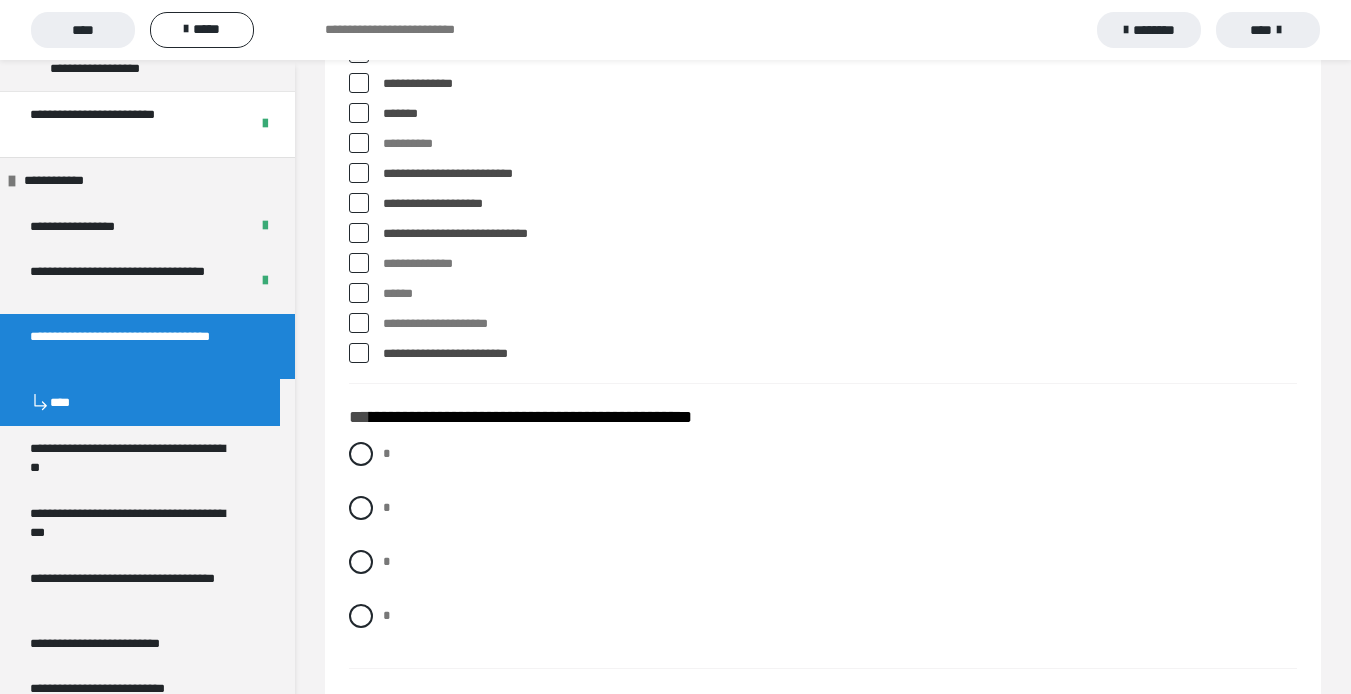 scroll, scrollTop: 1200, scrollLeft: 0, axis: vertical 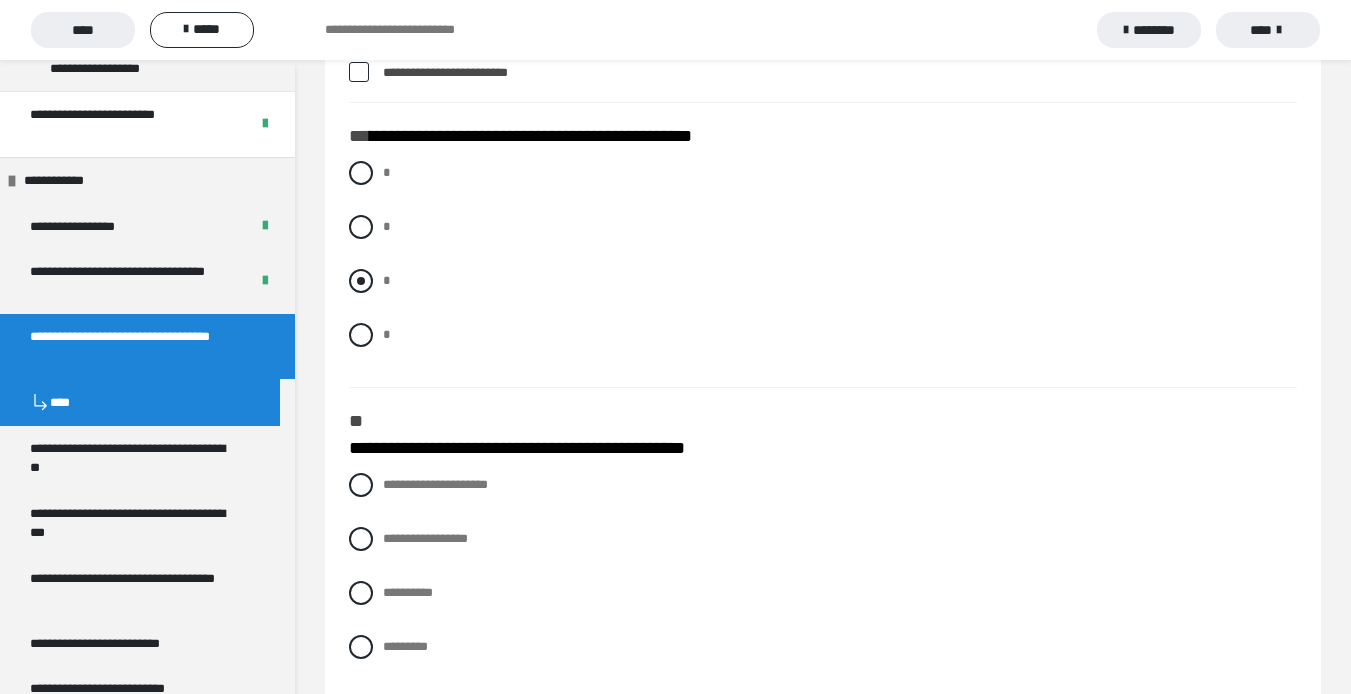 click at bounding box center [361, 281] 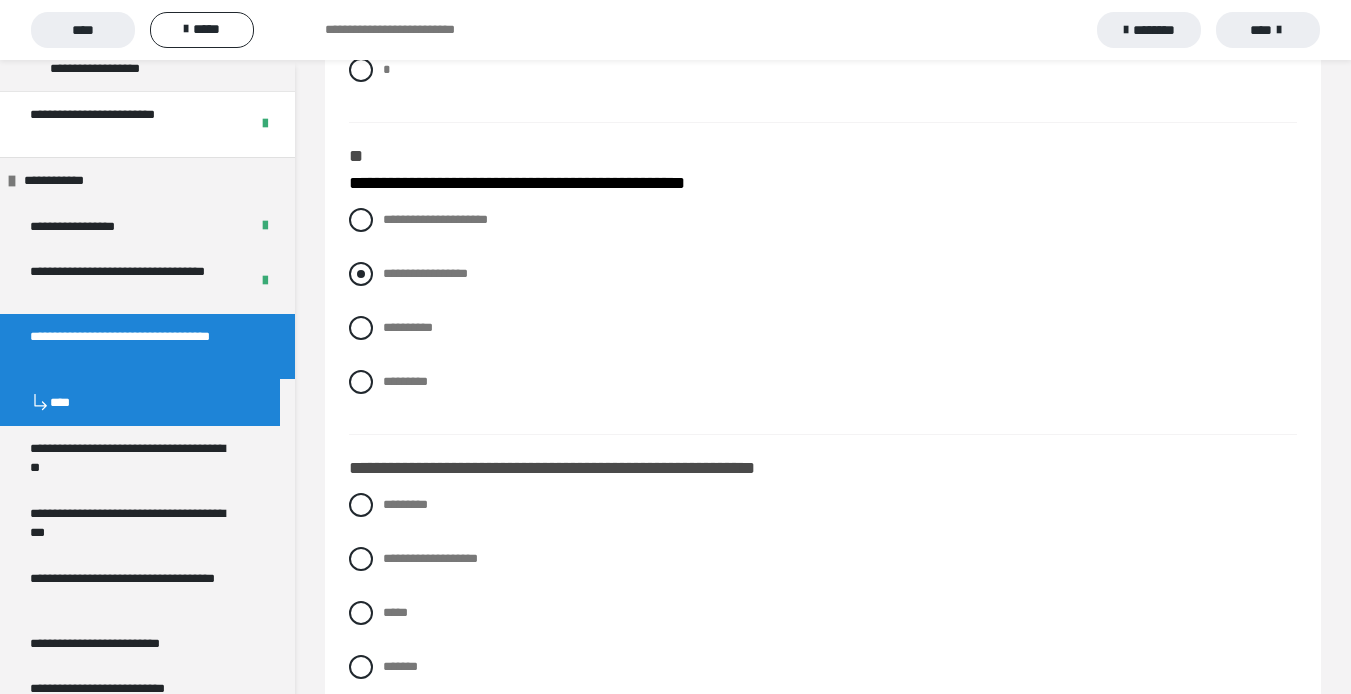 scroll, scrollTop: 1500, scrollLeft: 0, axis: vertical 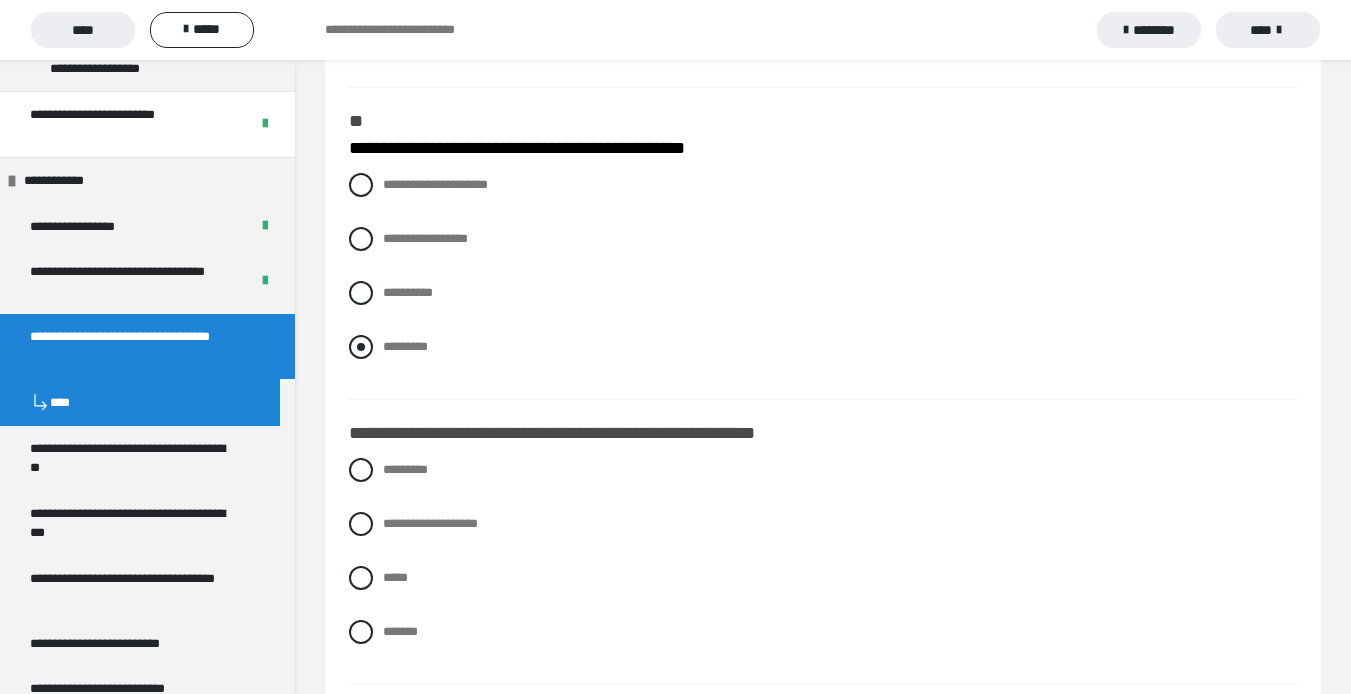 click at bounding box center (361, 347) 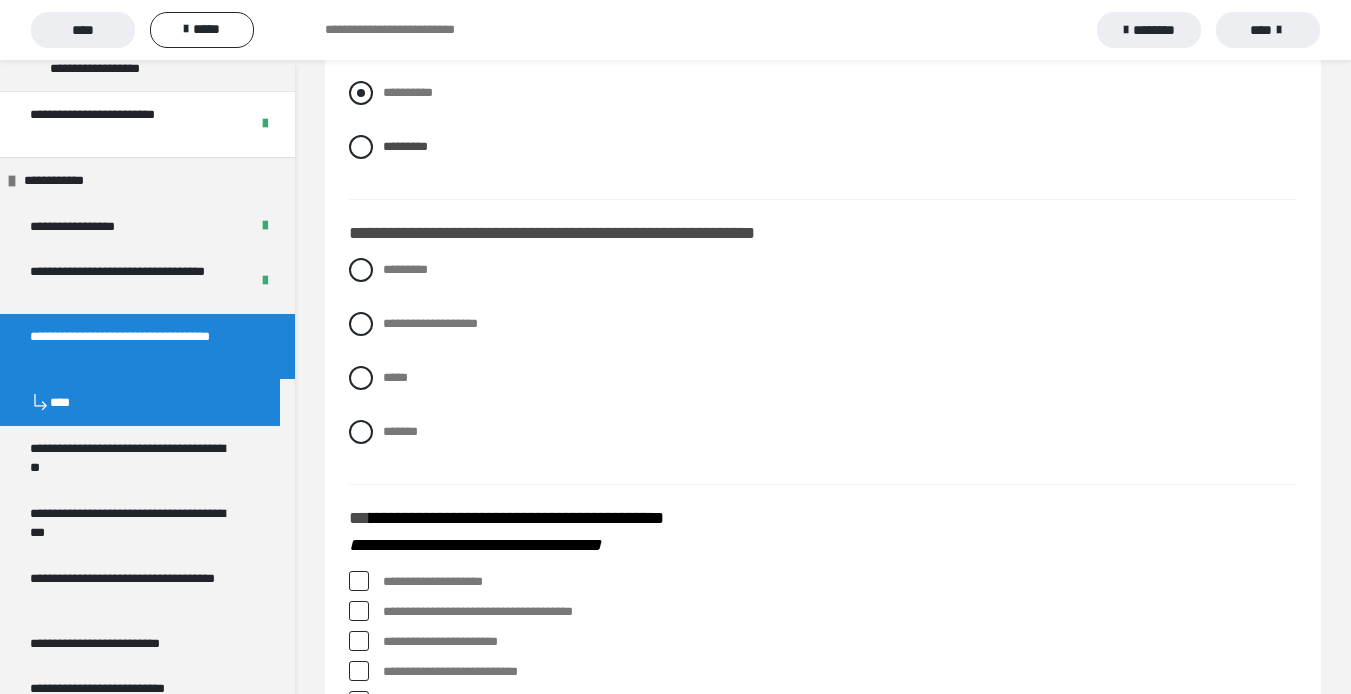 scroll, scrollTop: 1800, scrollLeft: 0, axis: vertical 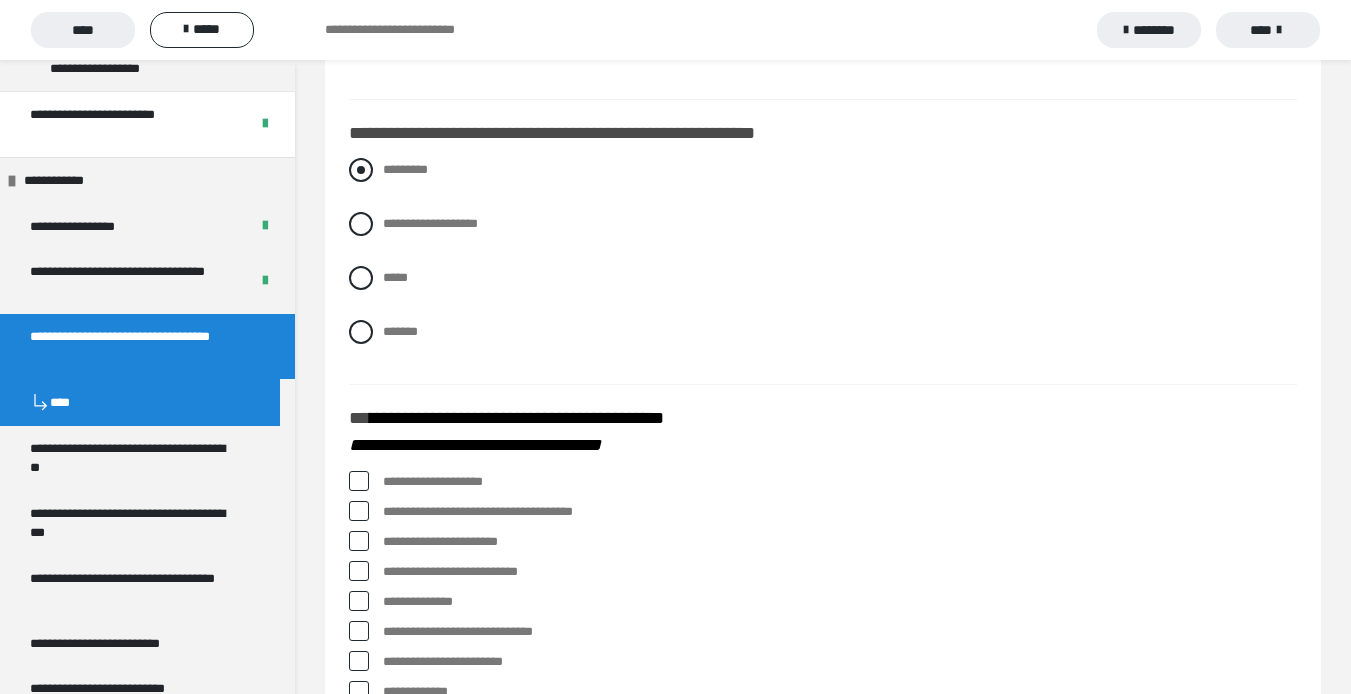 click at bounding box center [361, 170] 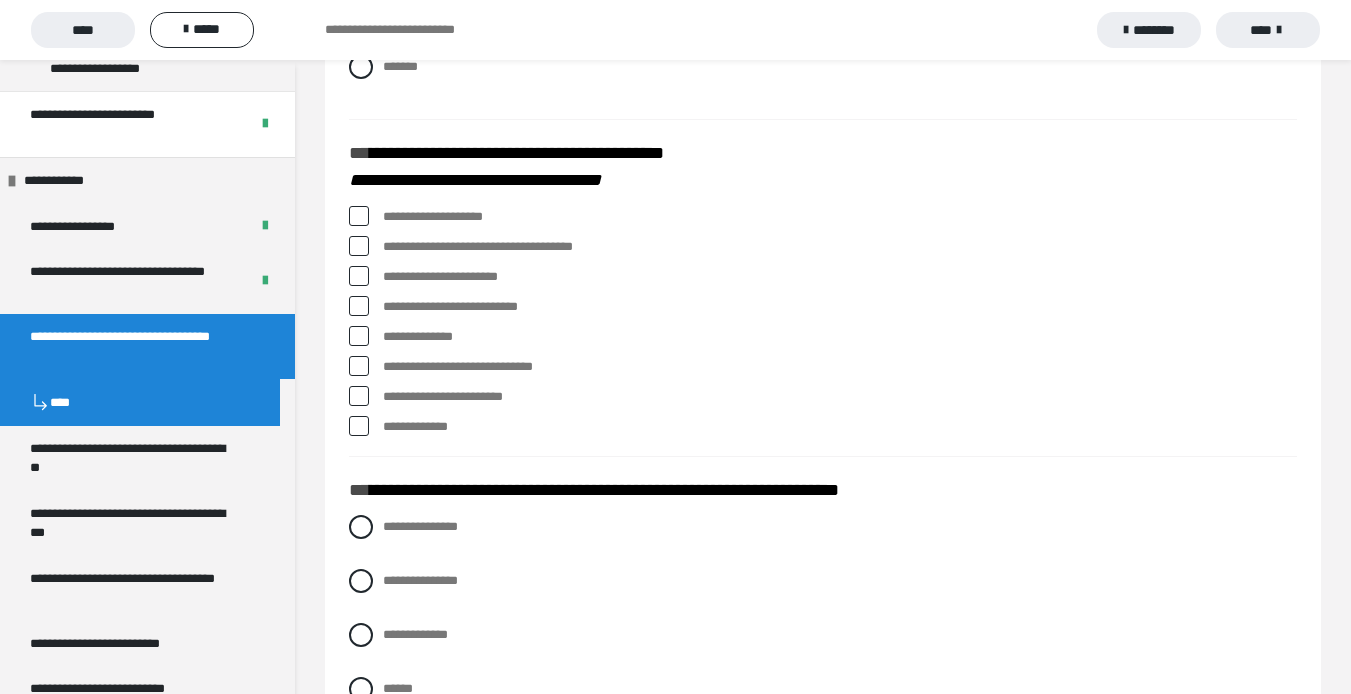 scroll, scrollTop: 2100, scrollLeft: 0, axis: vertical 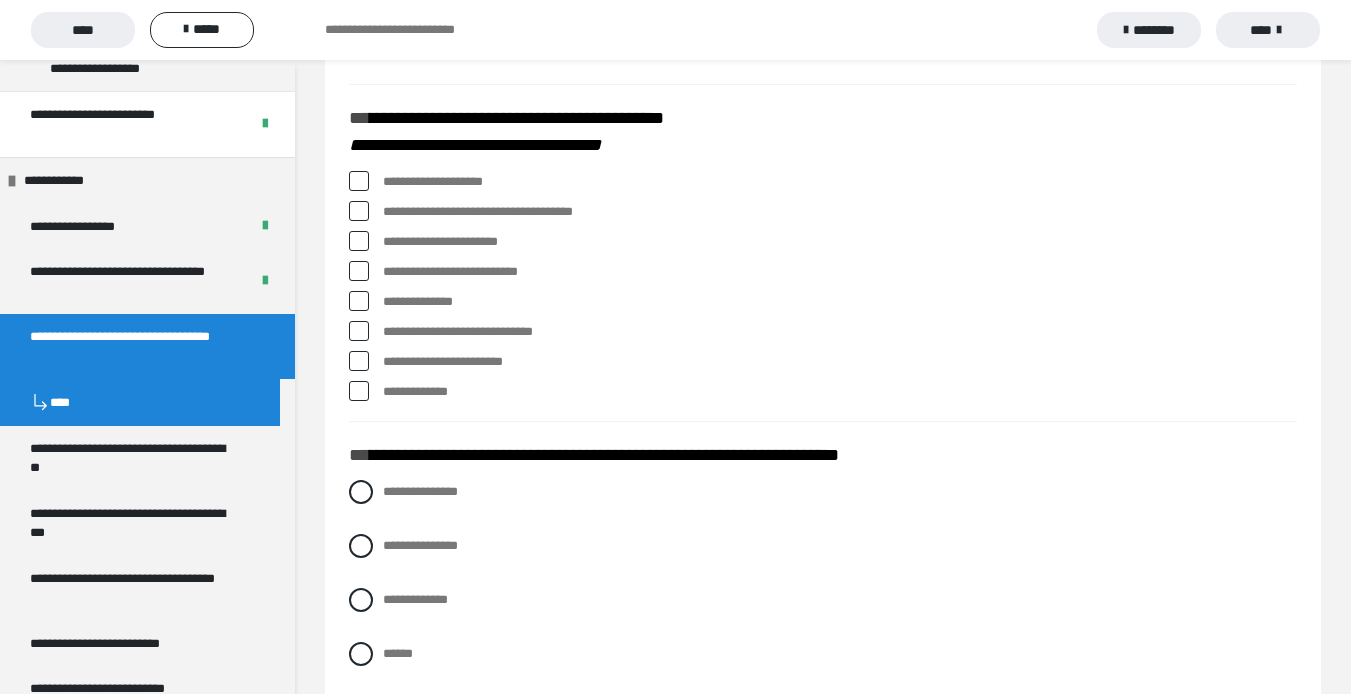 click at bounding box center (359, 181) 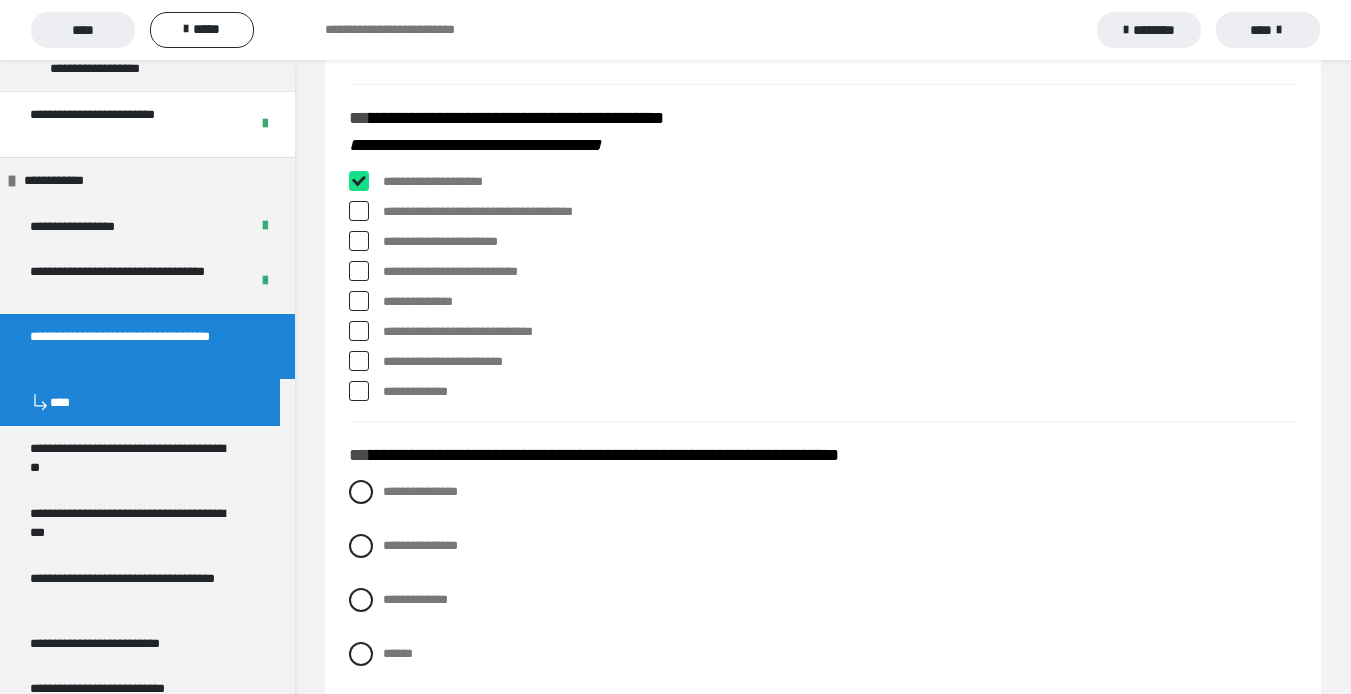 checkbox on "****" 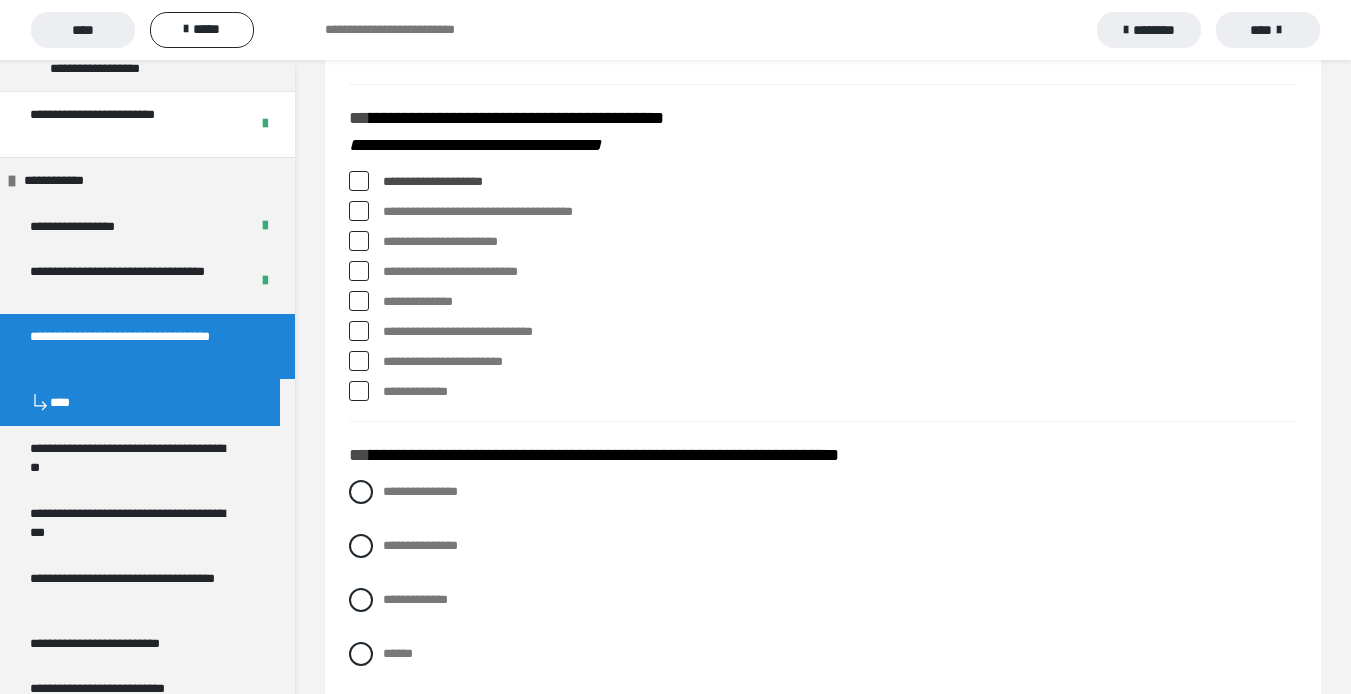 click at bounding box center [359, 211] 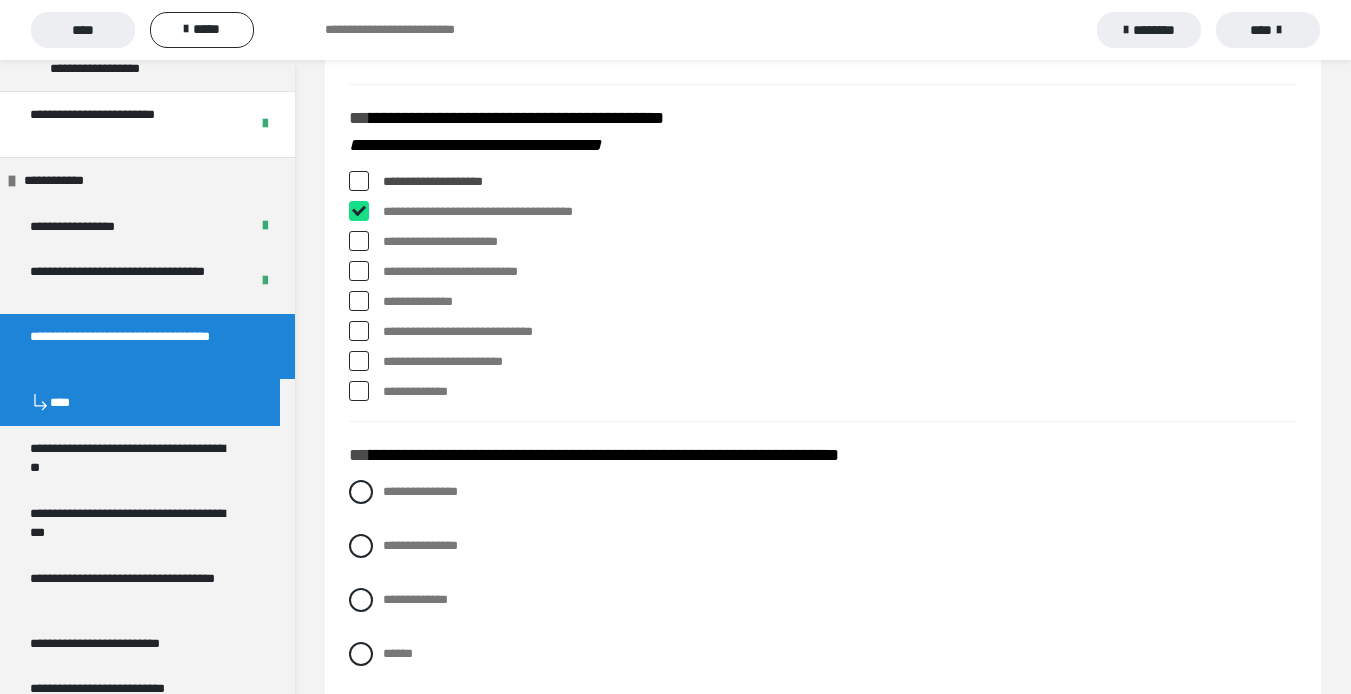 checkbox on "****" 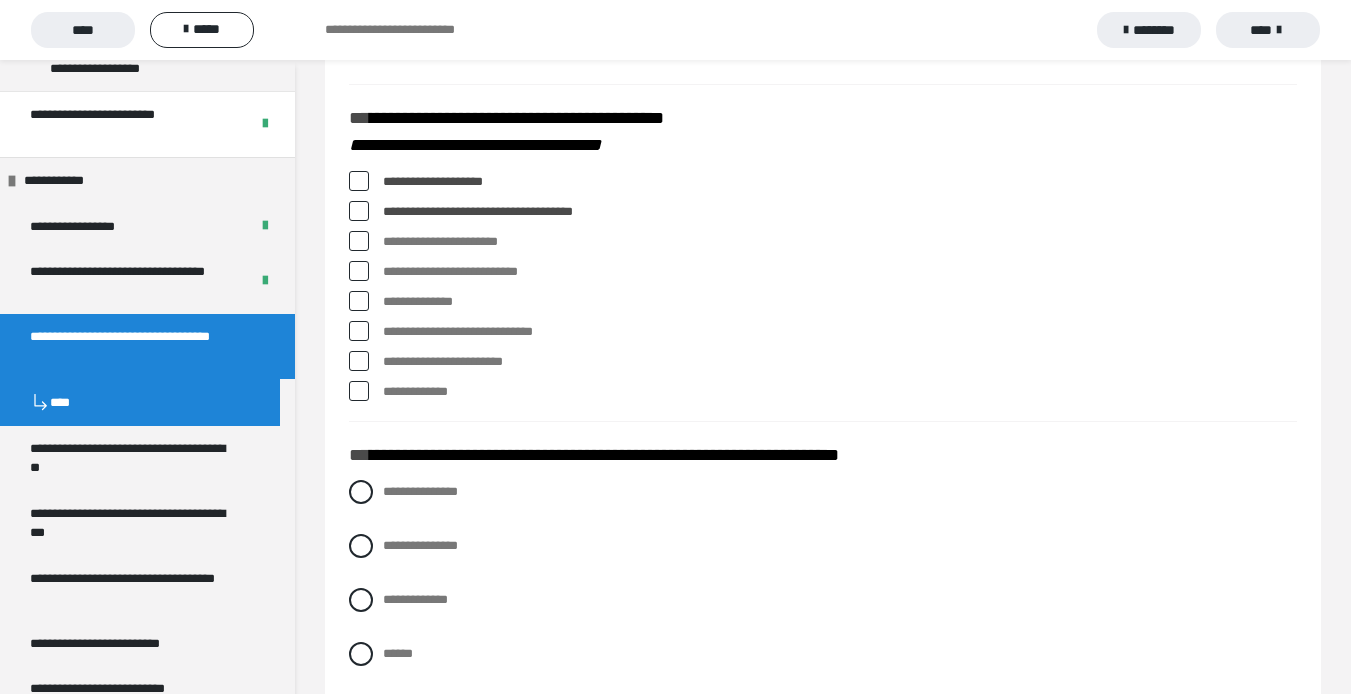 click at bounding box center [359, 241] 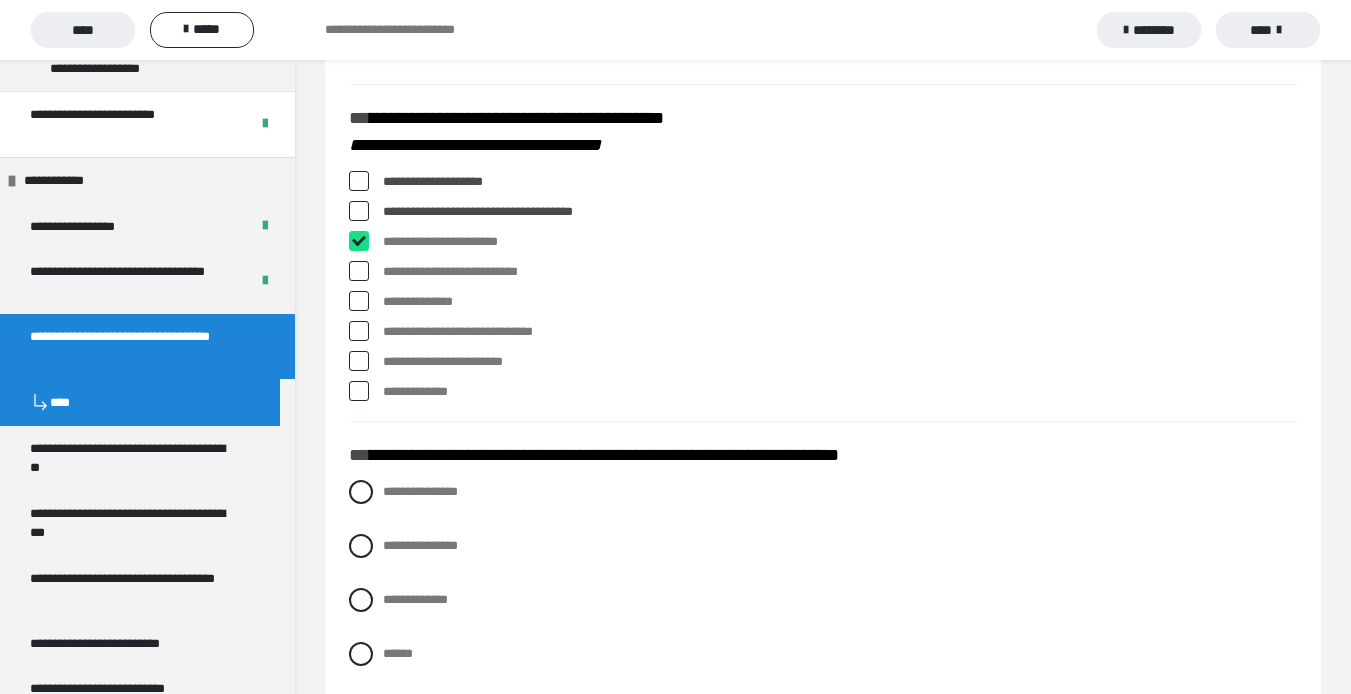 checkbox on "****" 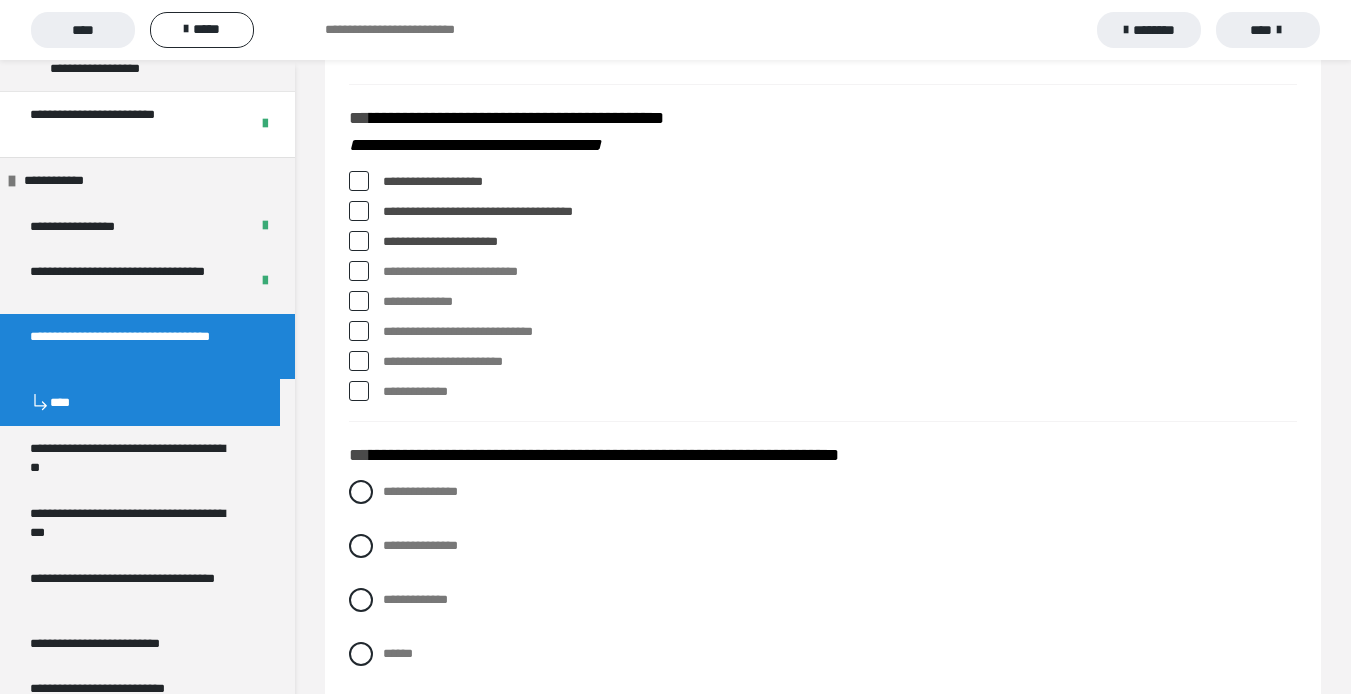 click at bounding box center (359, 271) 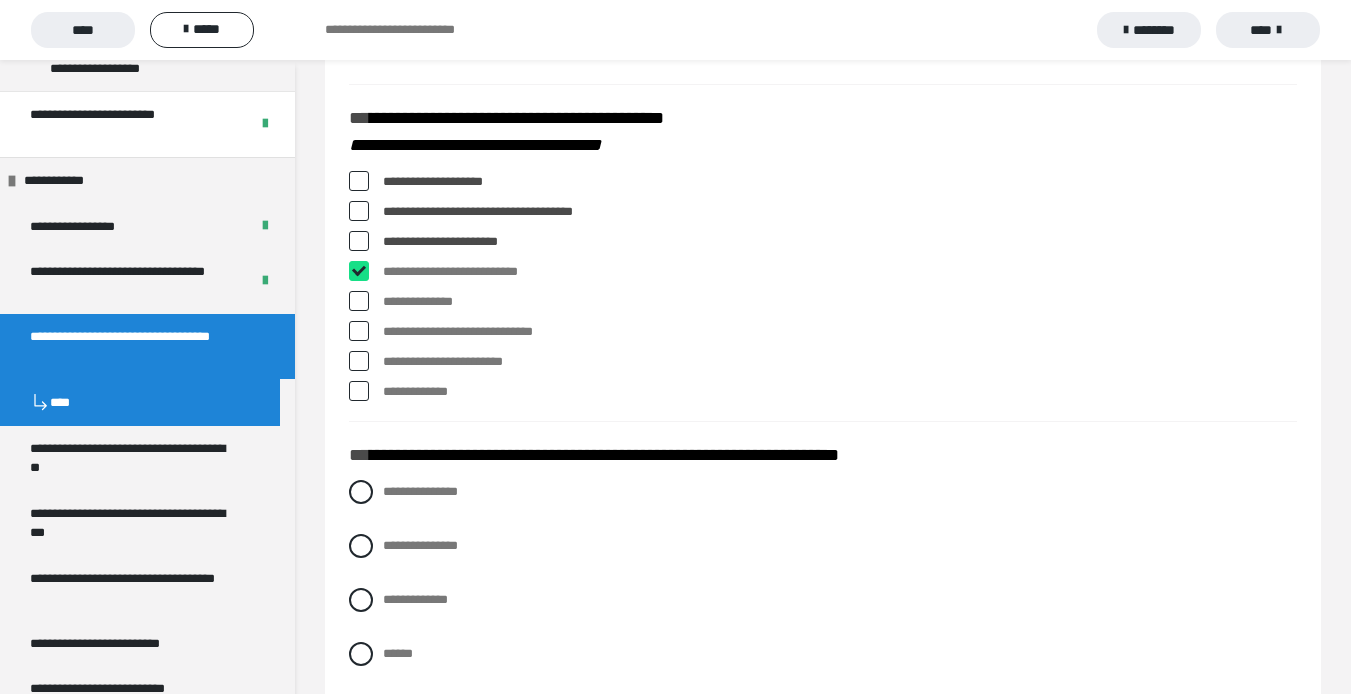 checkbox on "****" 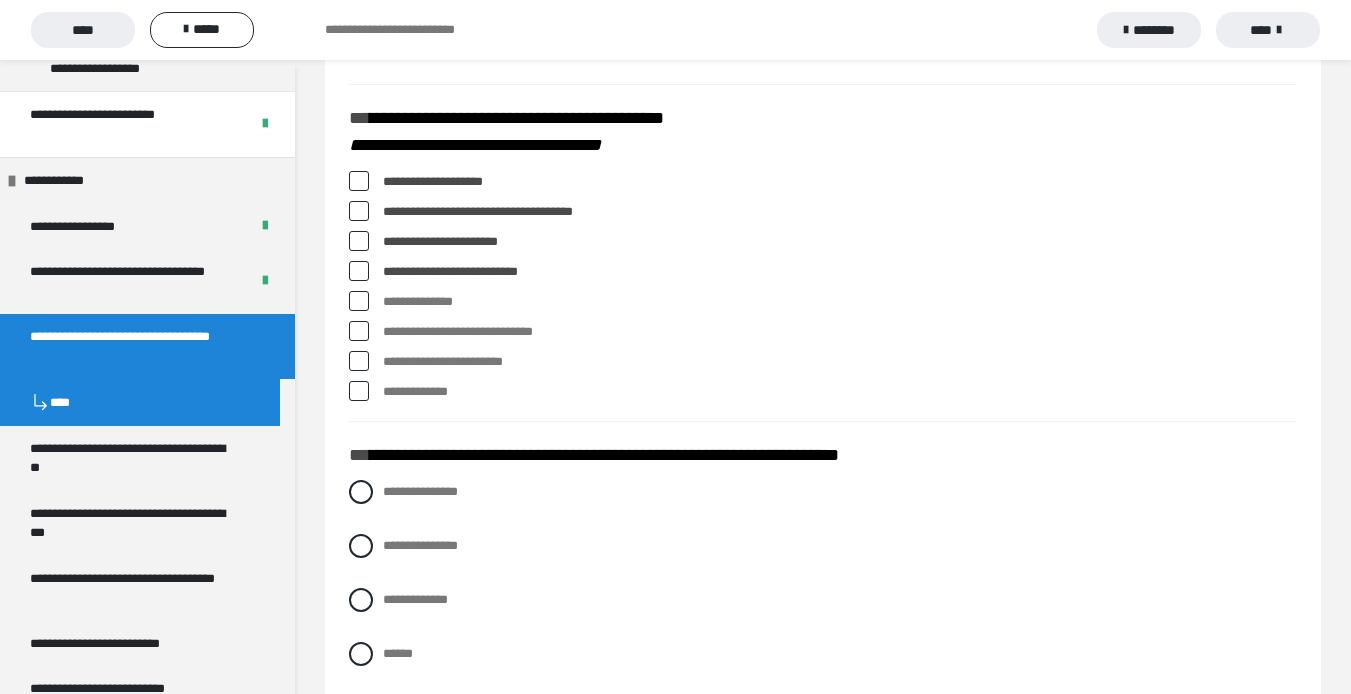 click at bounding box center (359, 361) 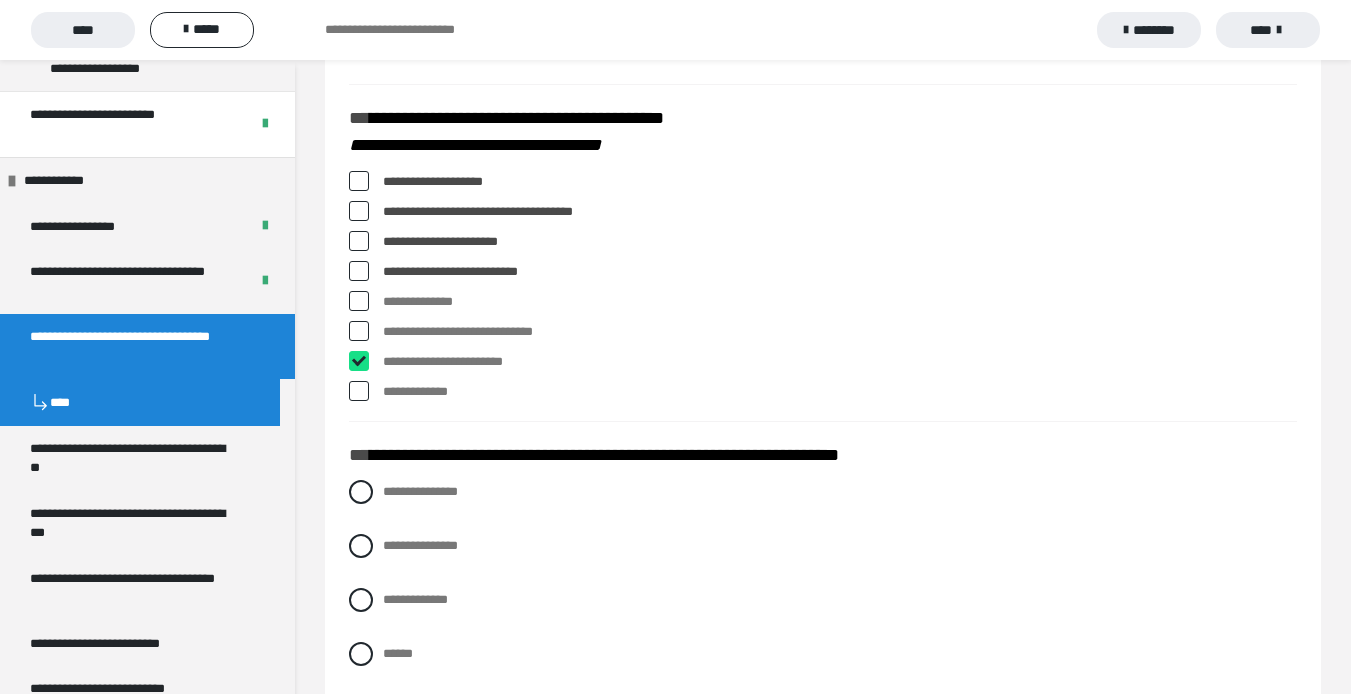 checkbox on "****" 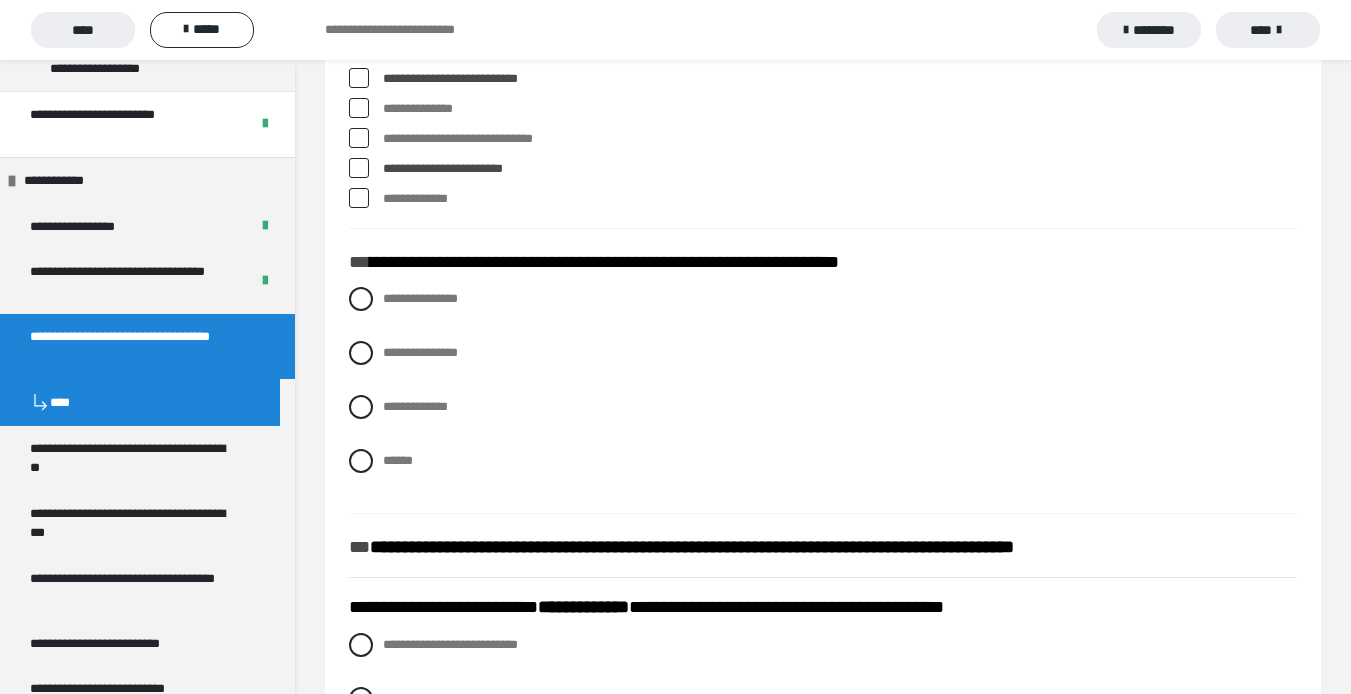 scroll, scrollTop: 2400, scrollLeft: 0, axis: vertical 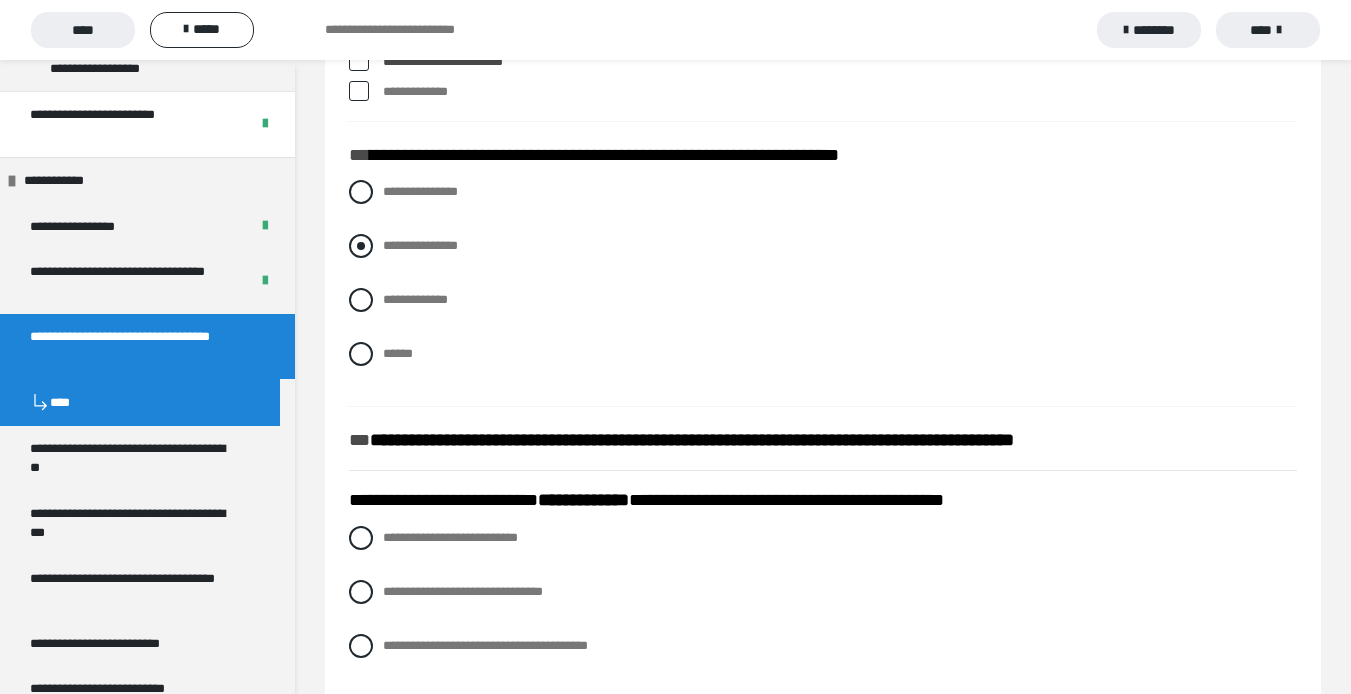 click at bounding box center [361, 246] 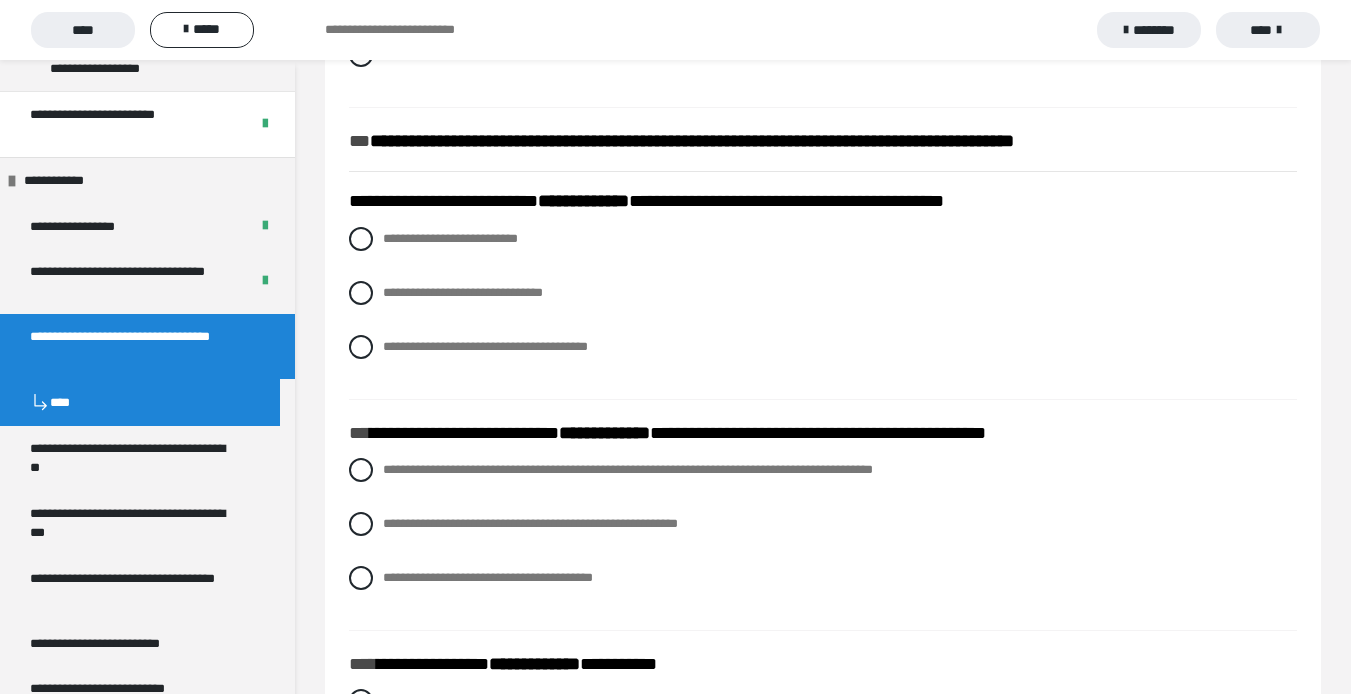 scroll, scrollTop: 2700, scrollLeft: 0, axis: vertical 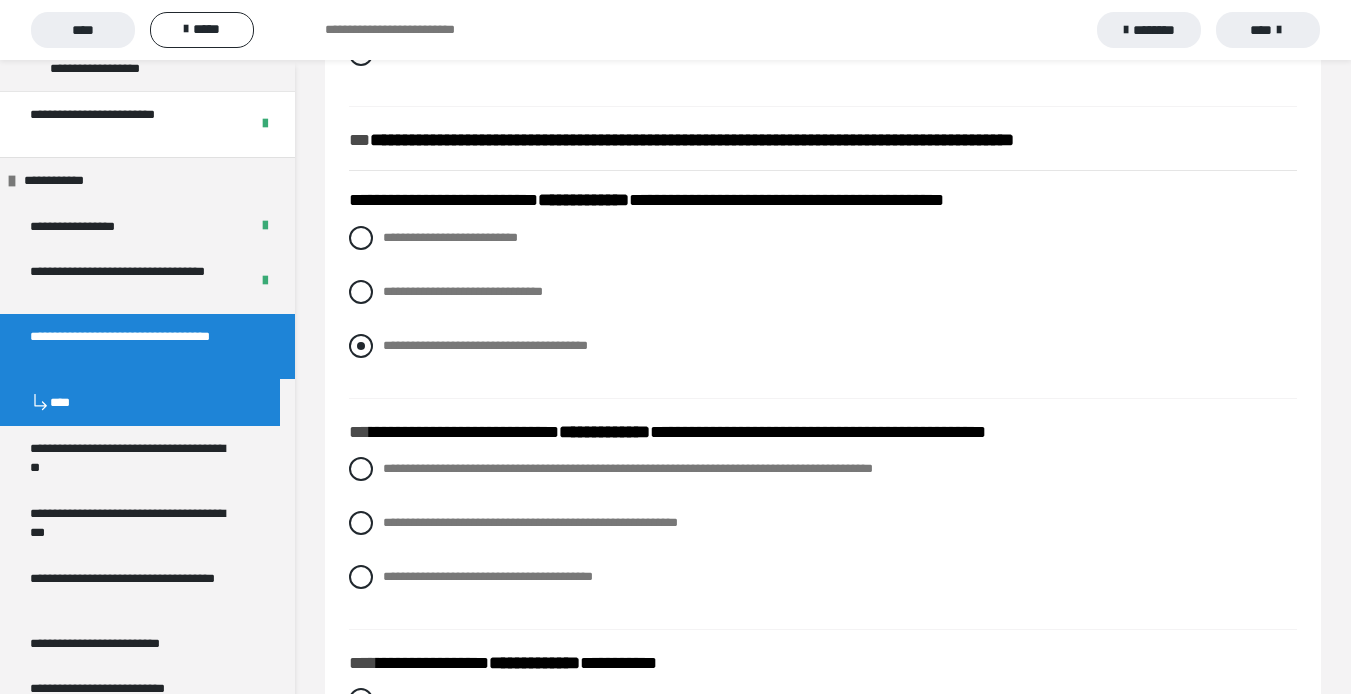 click at bounding box center (361, 346) 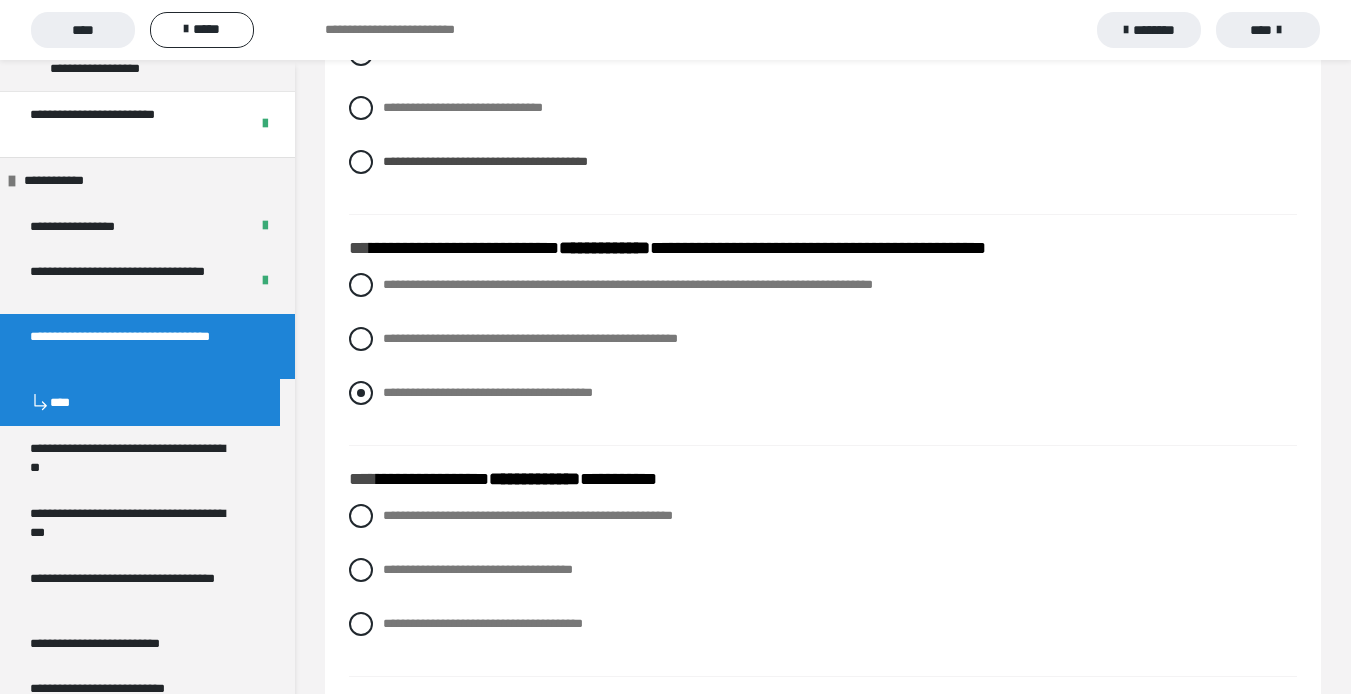 scroll, scrollTop: 2900, scrollLeft: 0, axis: vertical 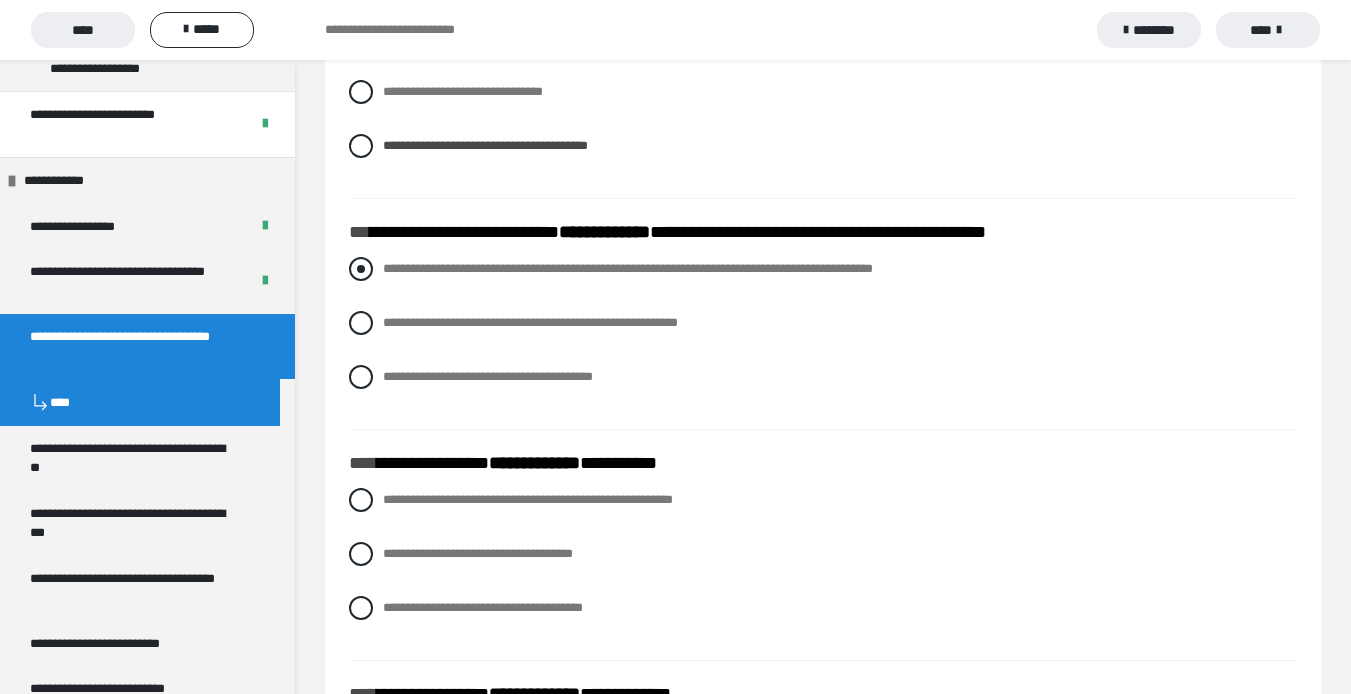 click at bounding box center [361, 269] 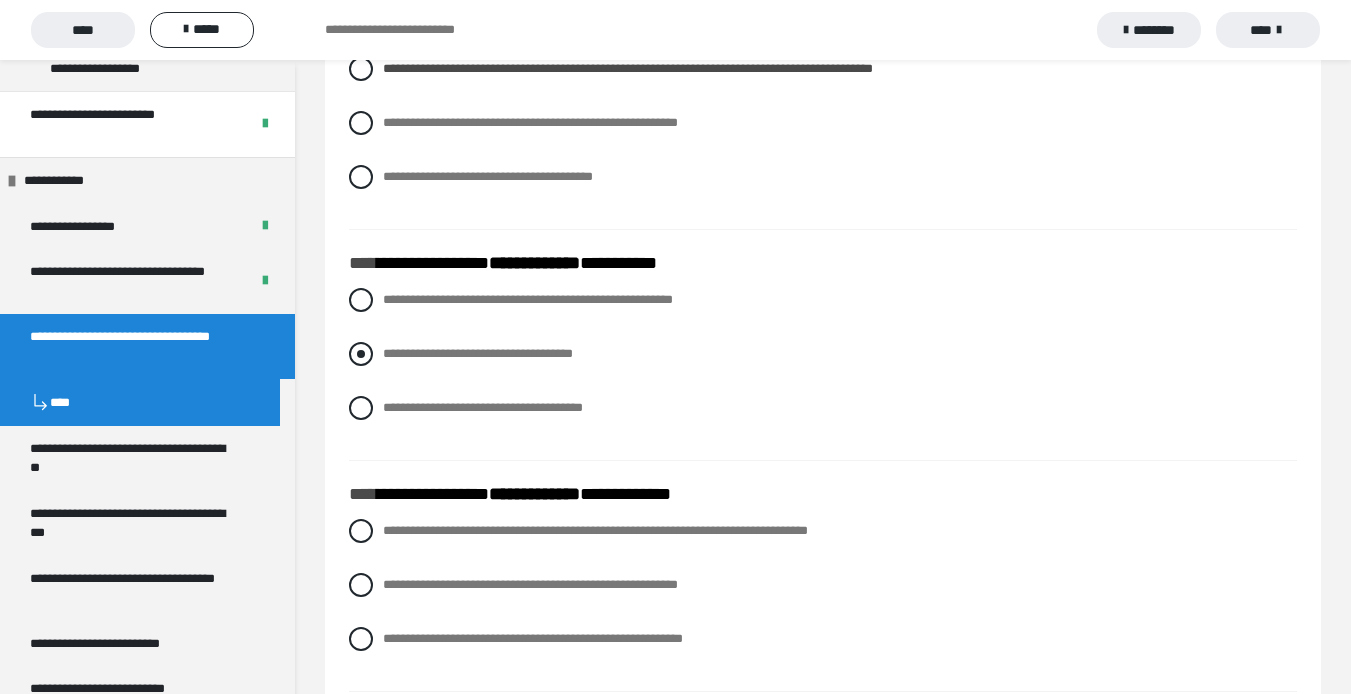 scroll, scrollTop: 3200, scrollLeft: 0, axis: vertical 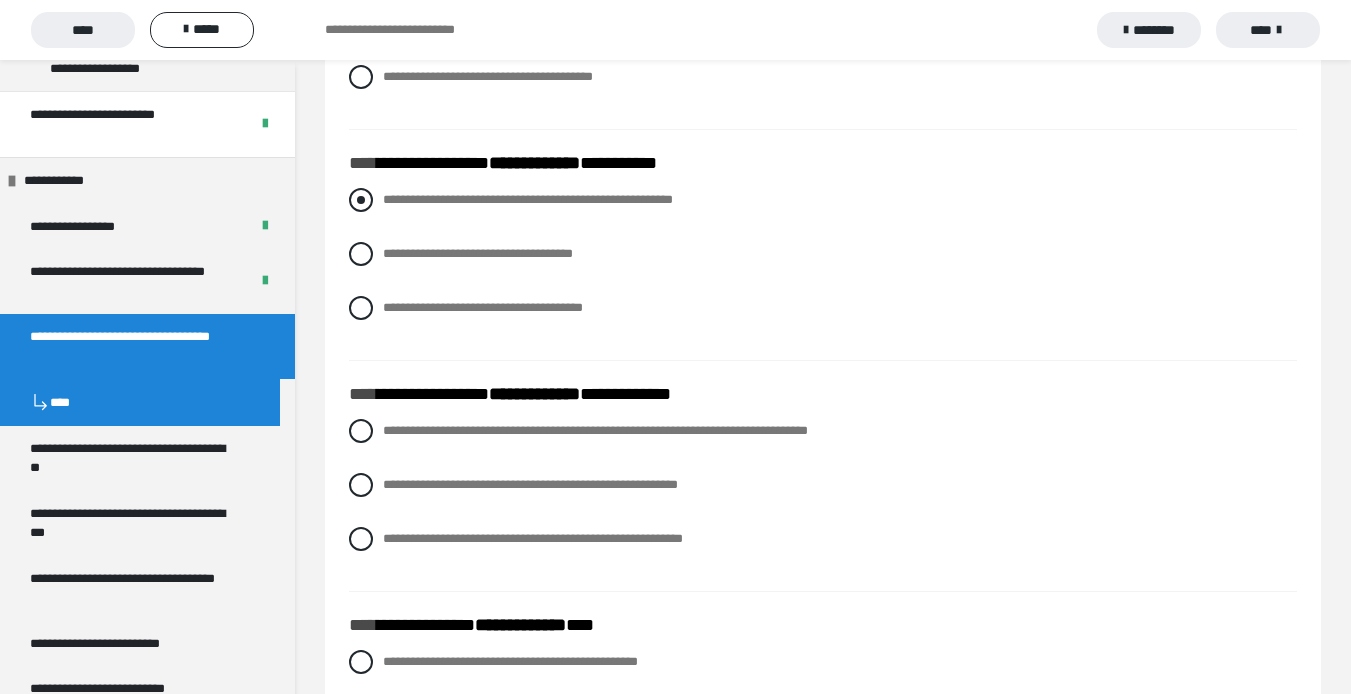 click on "**********" at bounding box center [823, 200] 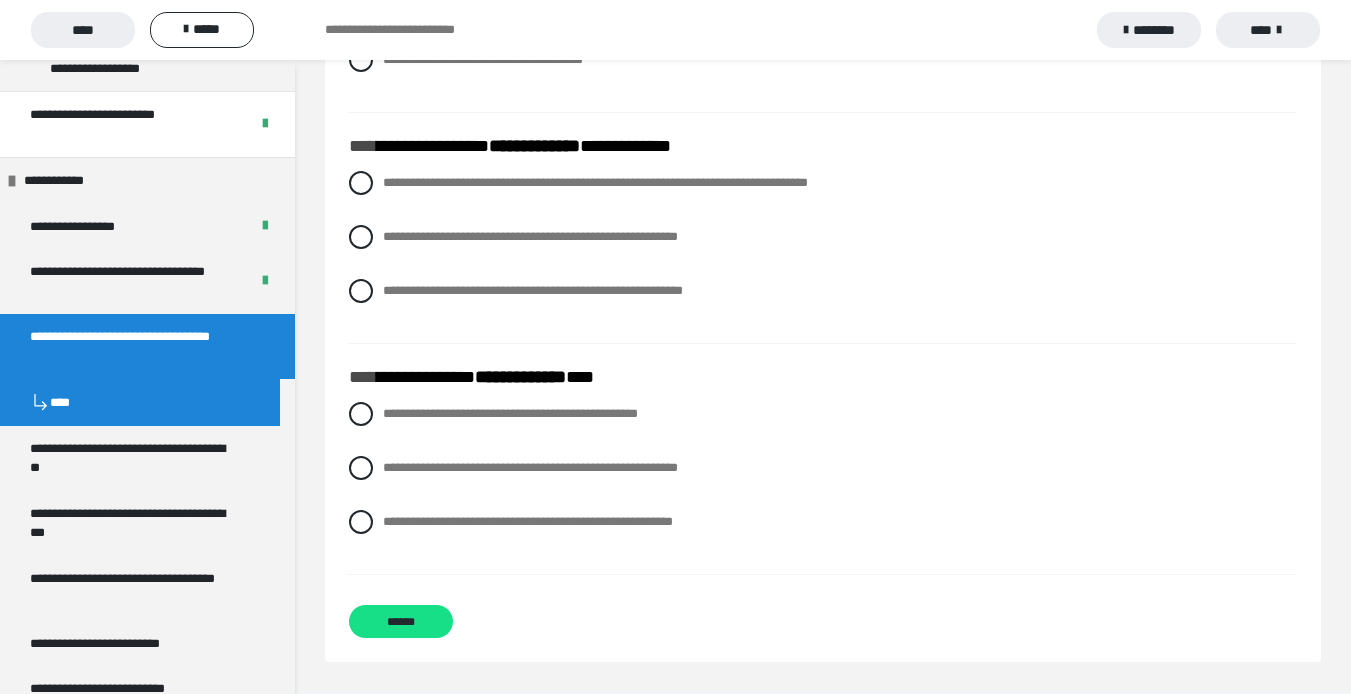 scroll, scrollTop: 3484, scrollLeft: 0, axis: vertical 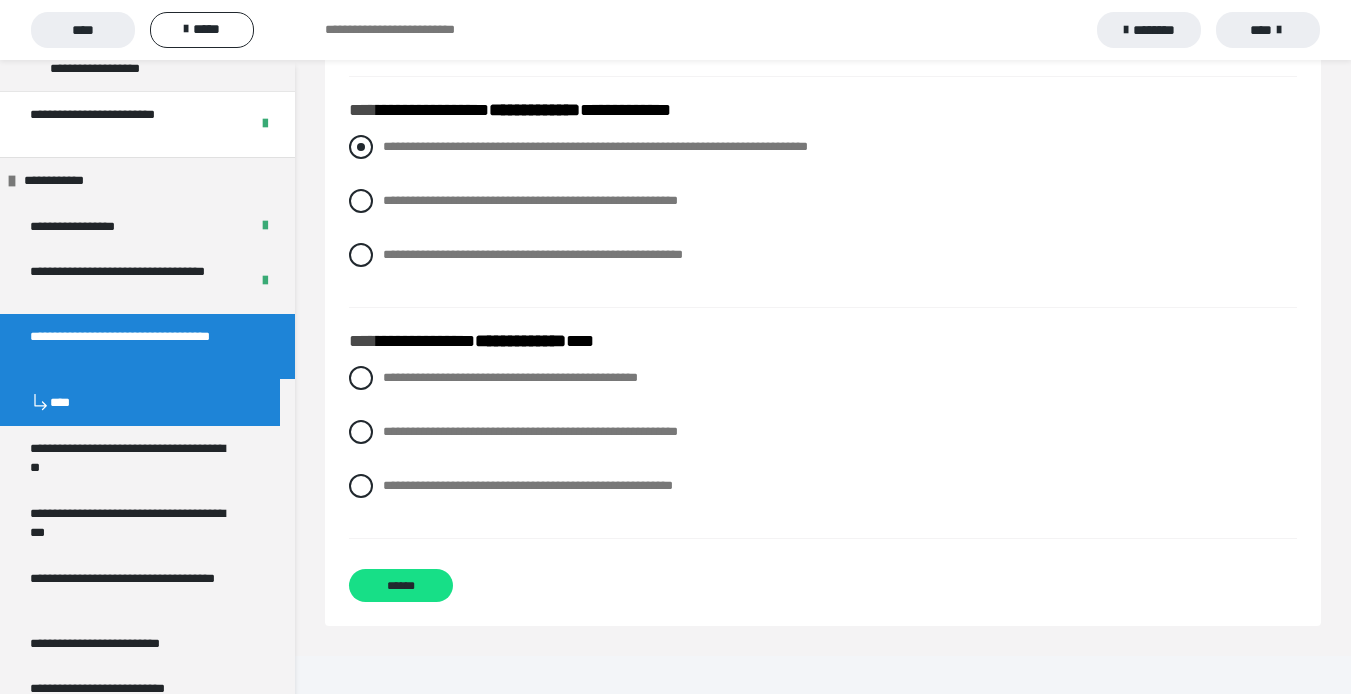click at bounding box center [361, 147] 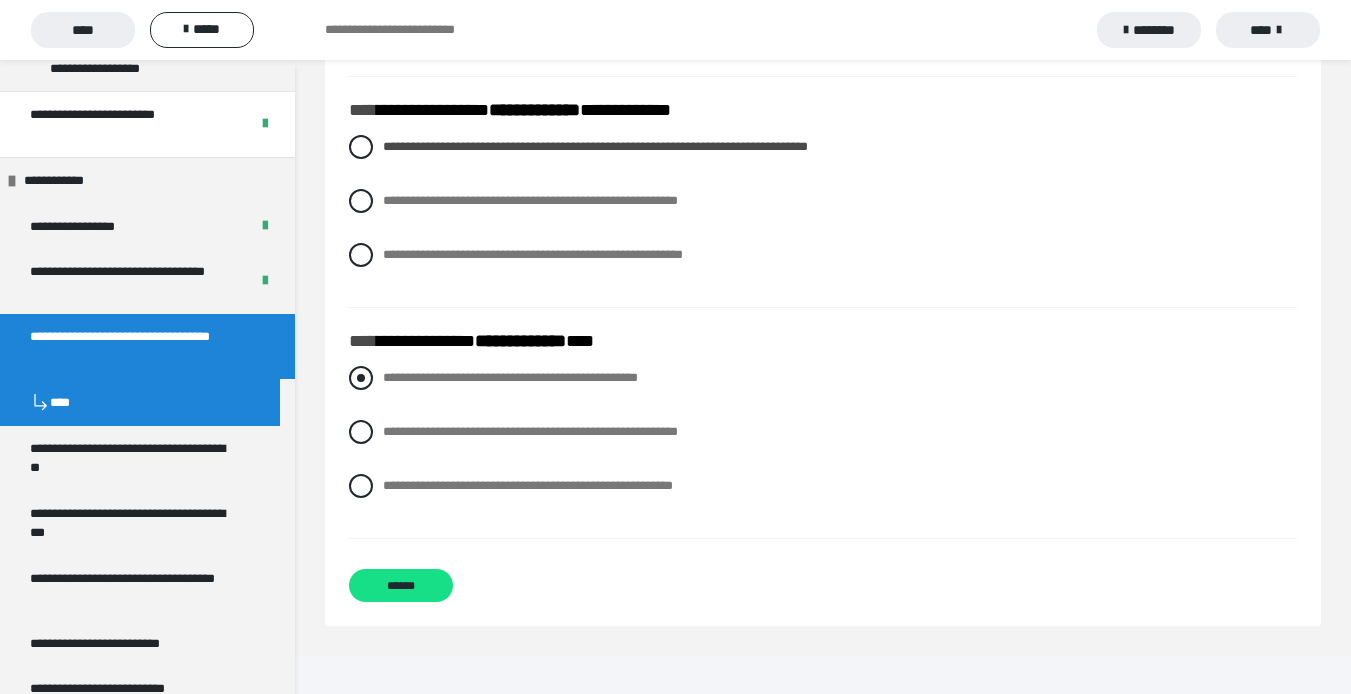 click at bounding box center (361, 378) 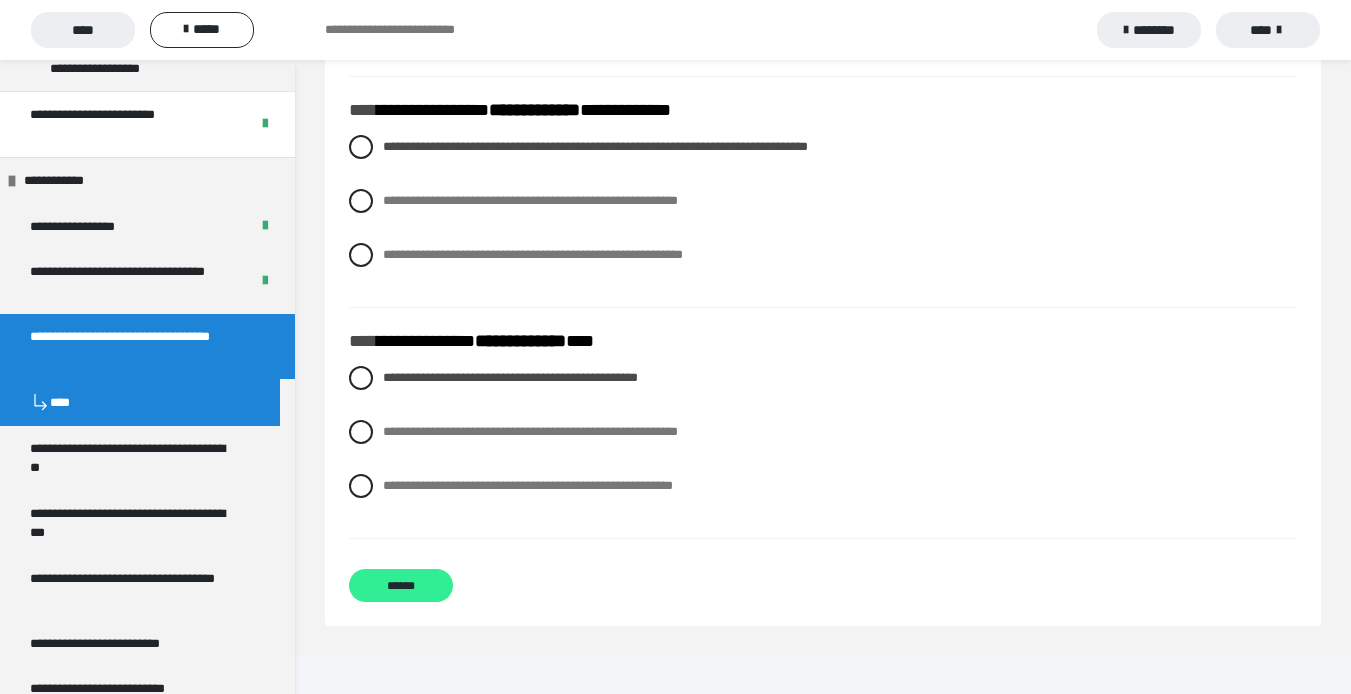 click on "******" at bounding box center (401, 585) 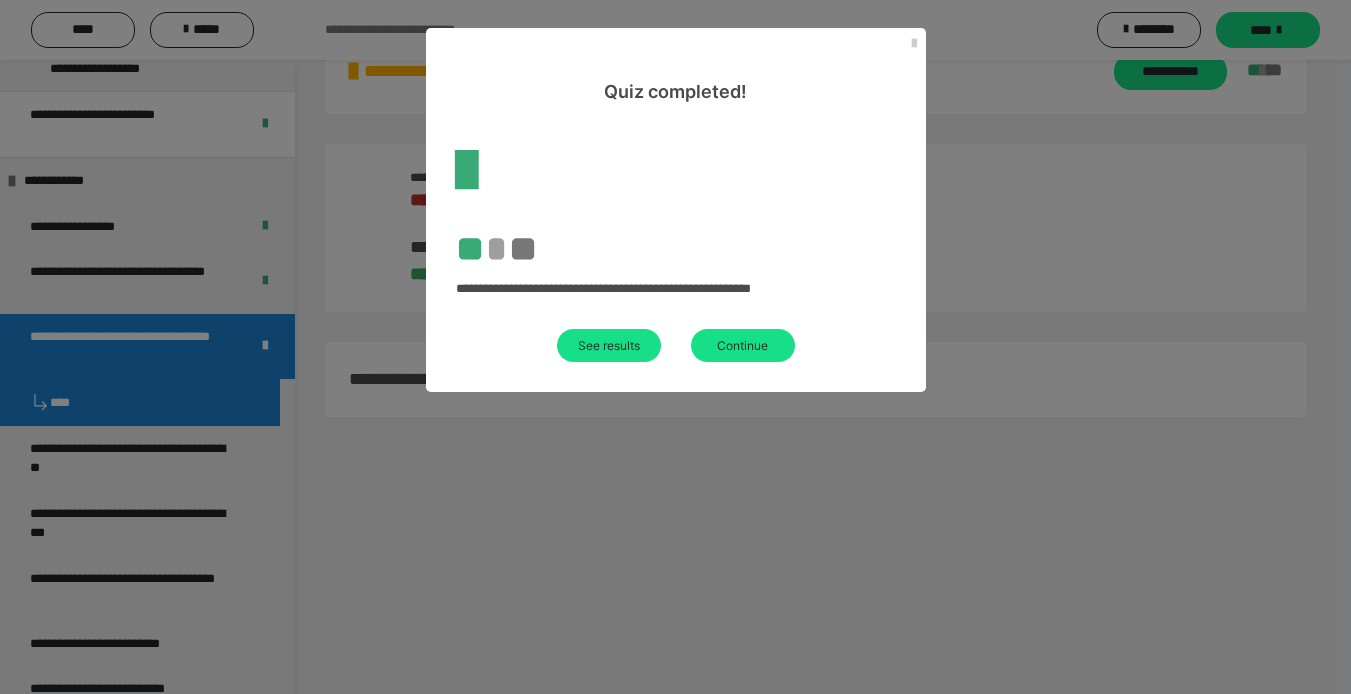 scroll, scrollTop: 802, scrollLeft: 0, axis: vertical 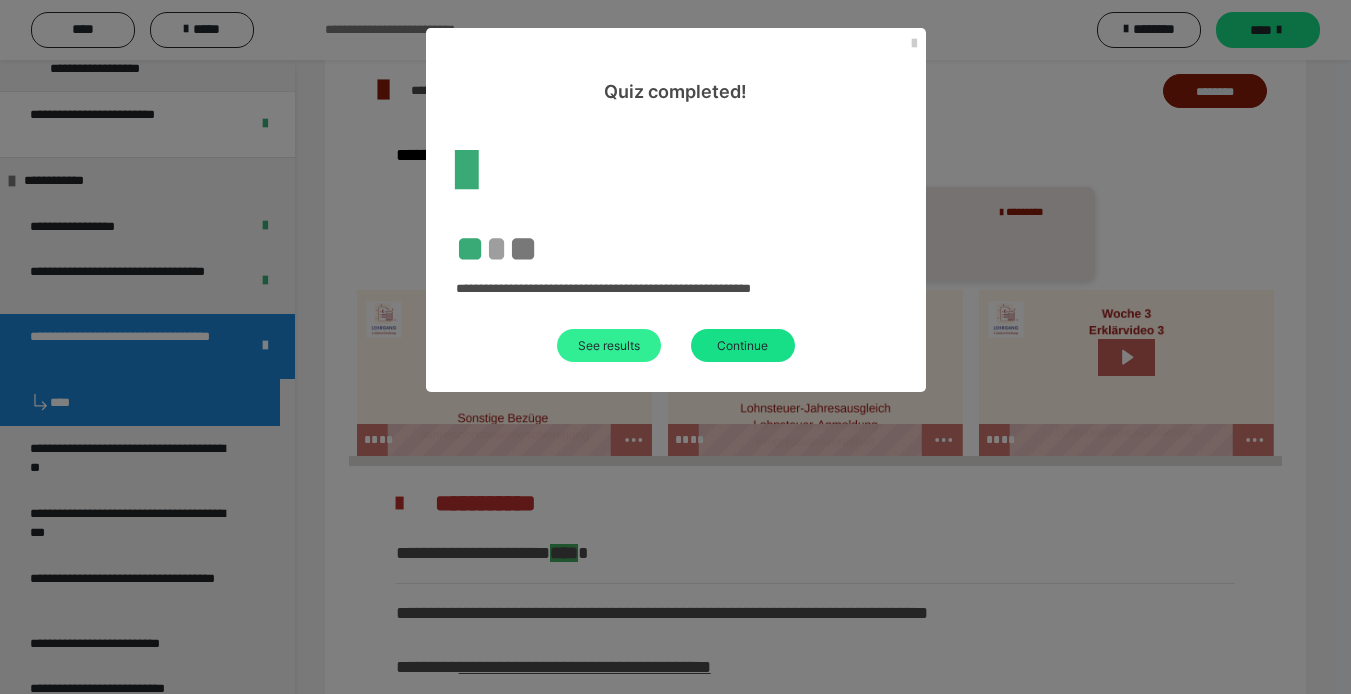 click on "See results" at bounding box center (609, 345) 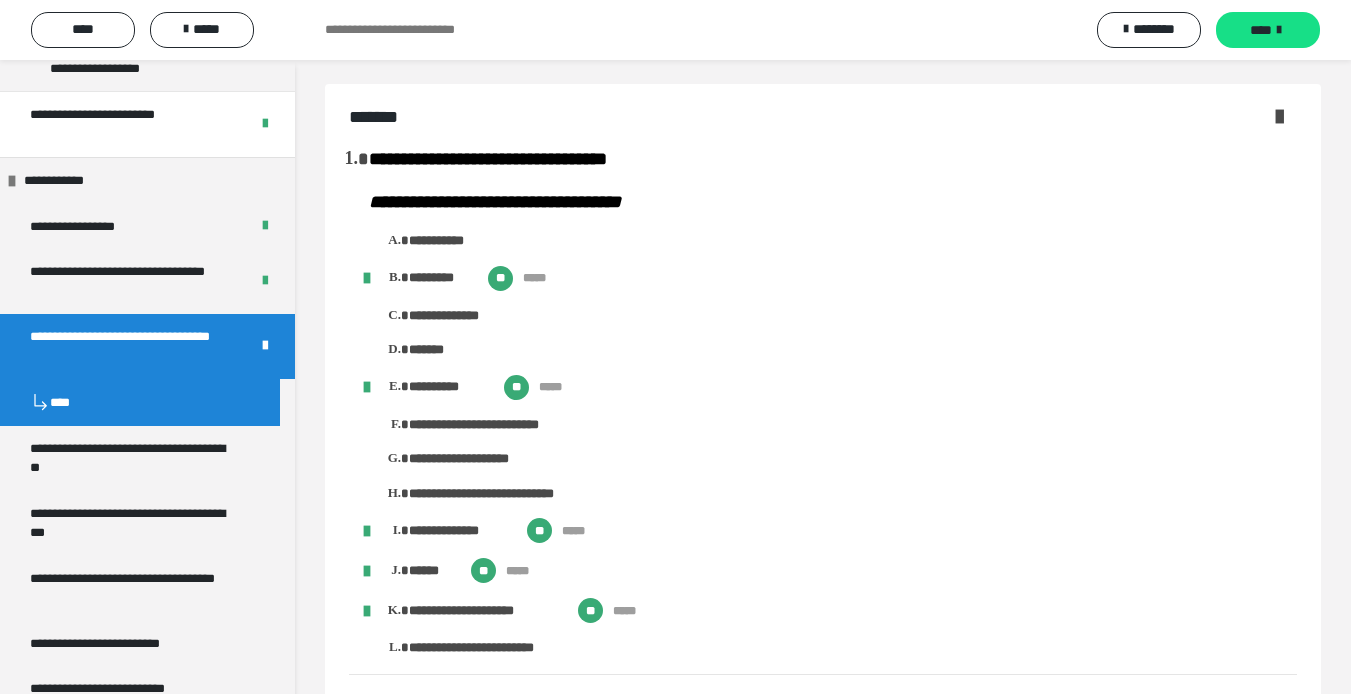 scroll, scrollTop: 0, scrollLeft: 0, axis: both 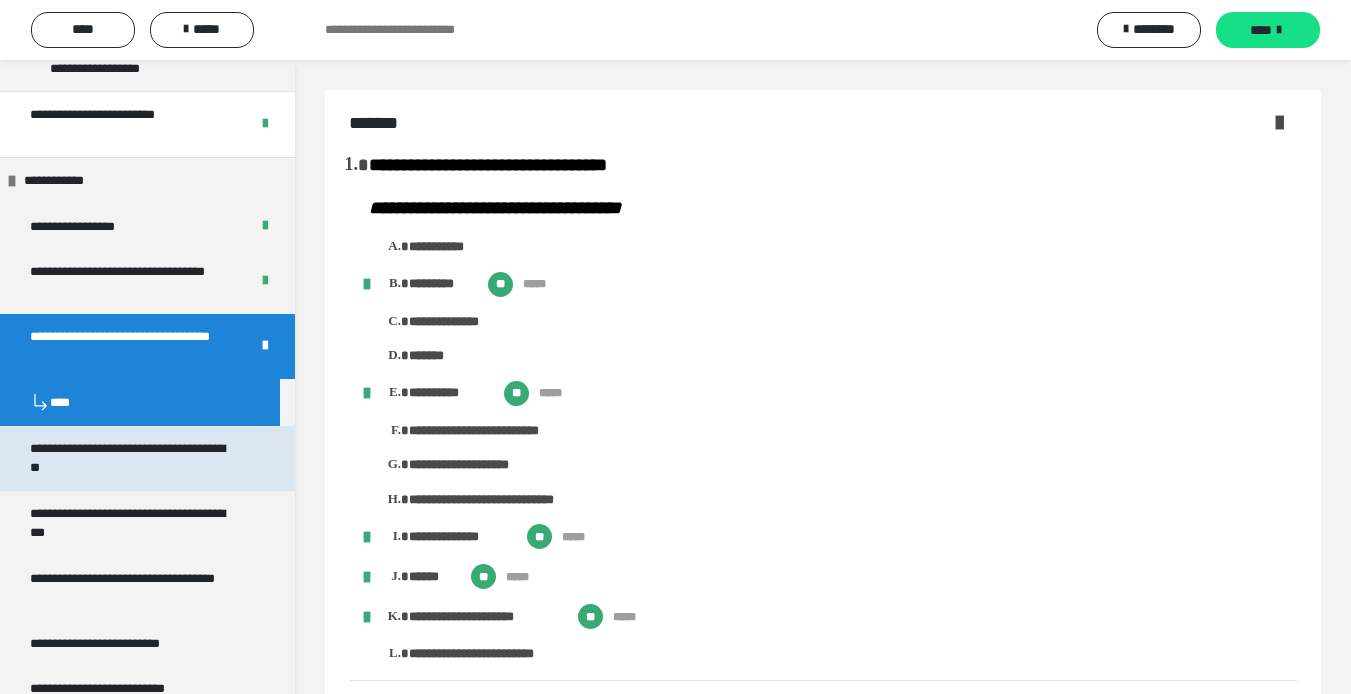 click on "**********" at bounding box center [132, 458] 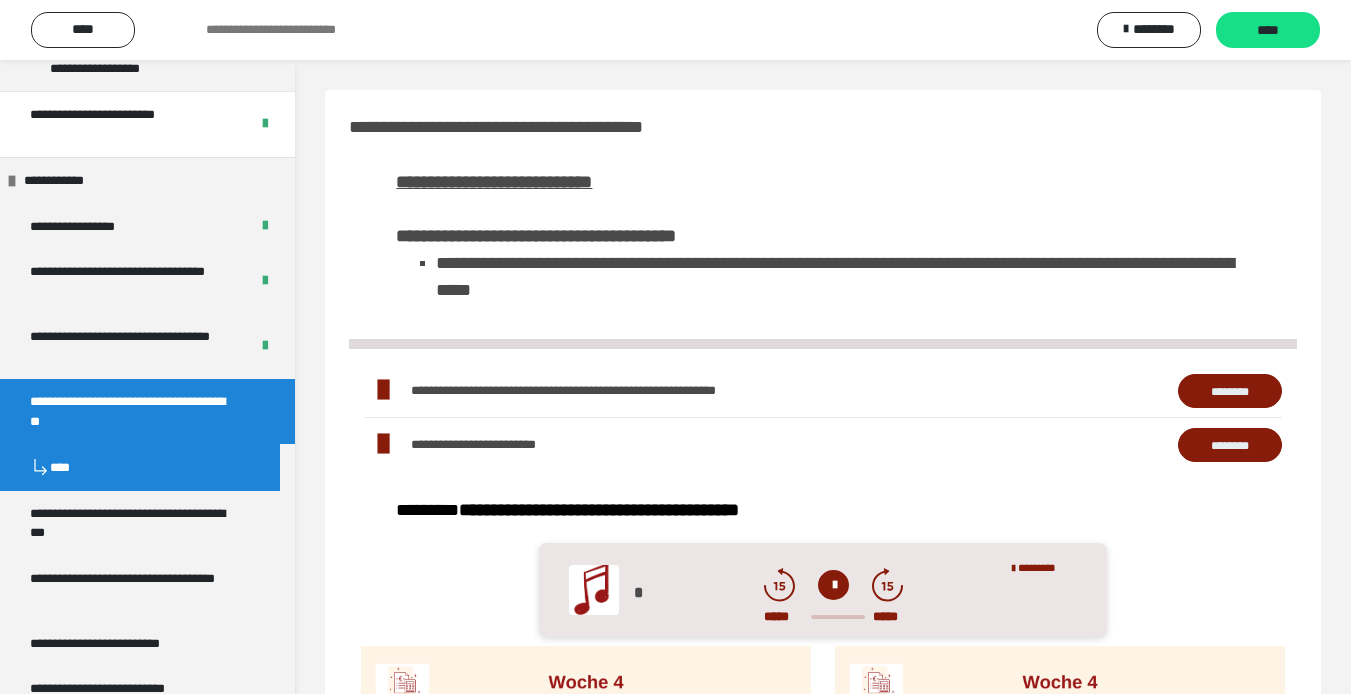 click on "********" at bounding box center (1230, 445) 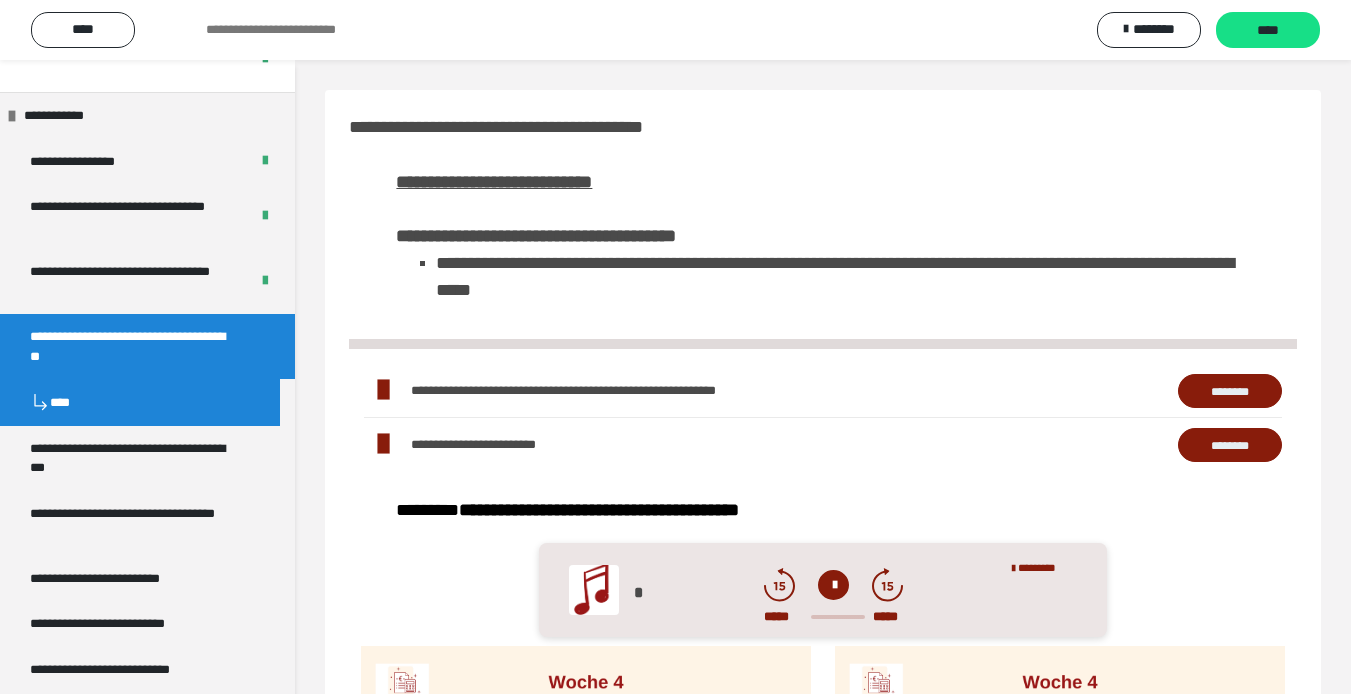 scroll, scrollTop: 500, scrollLeft: 0, axis: vertical 